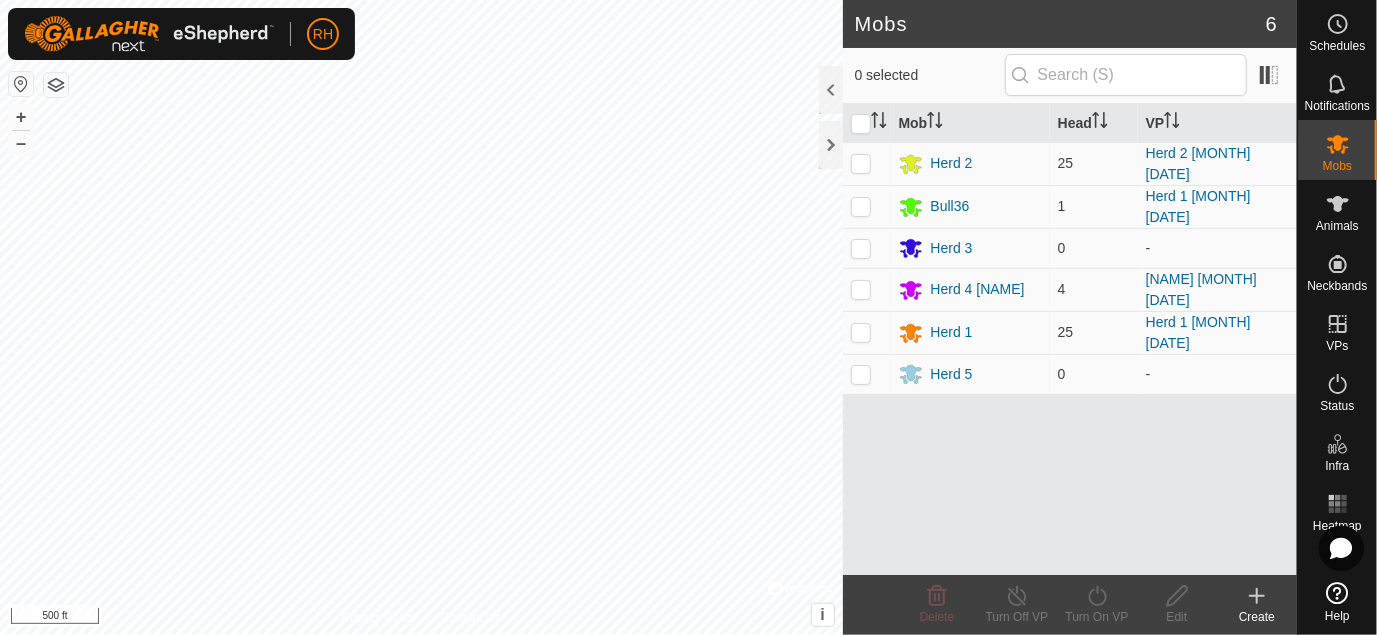 scroll, scrollTop: 0, scrollLeft: 0, axis: both 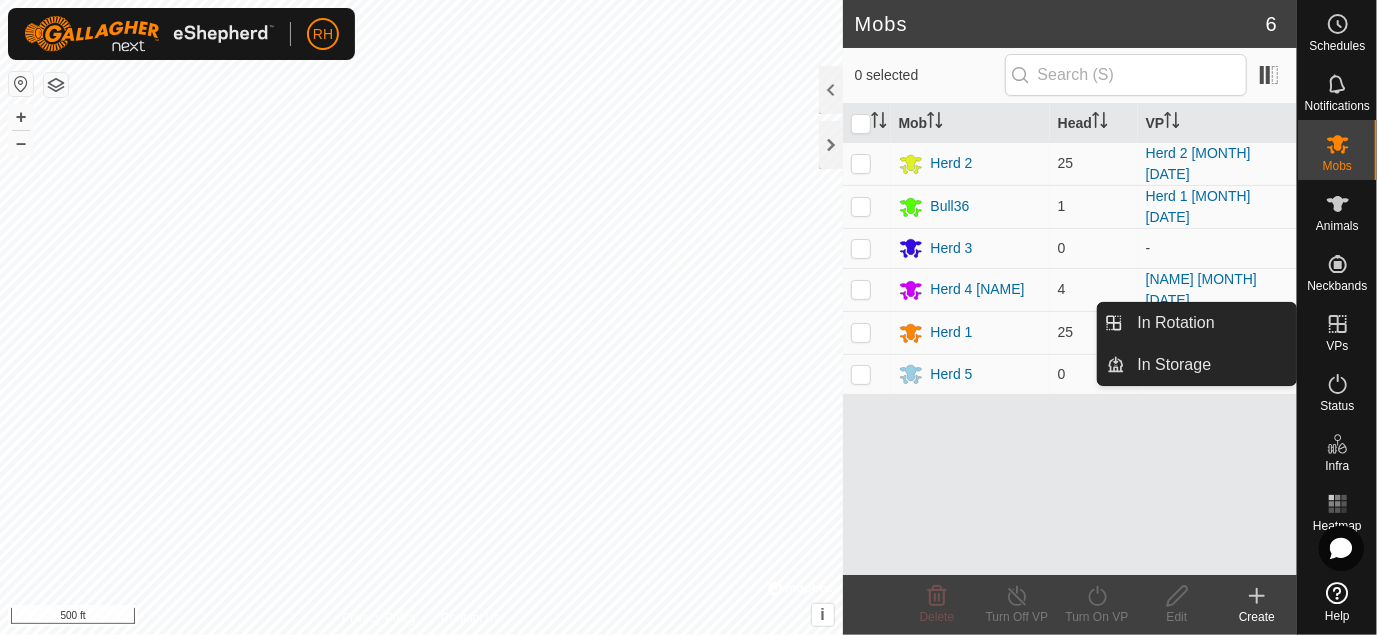 click 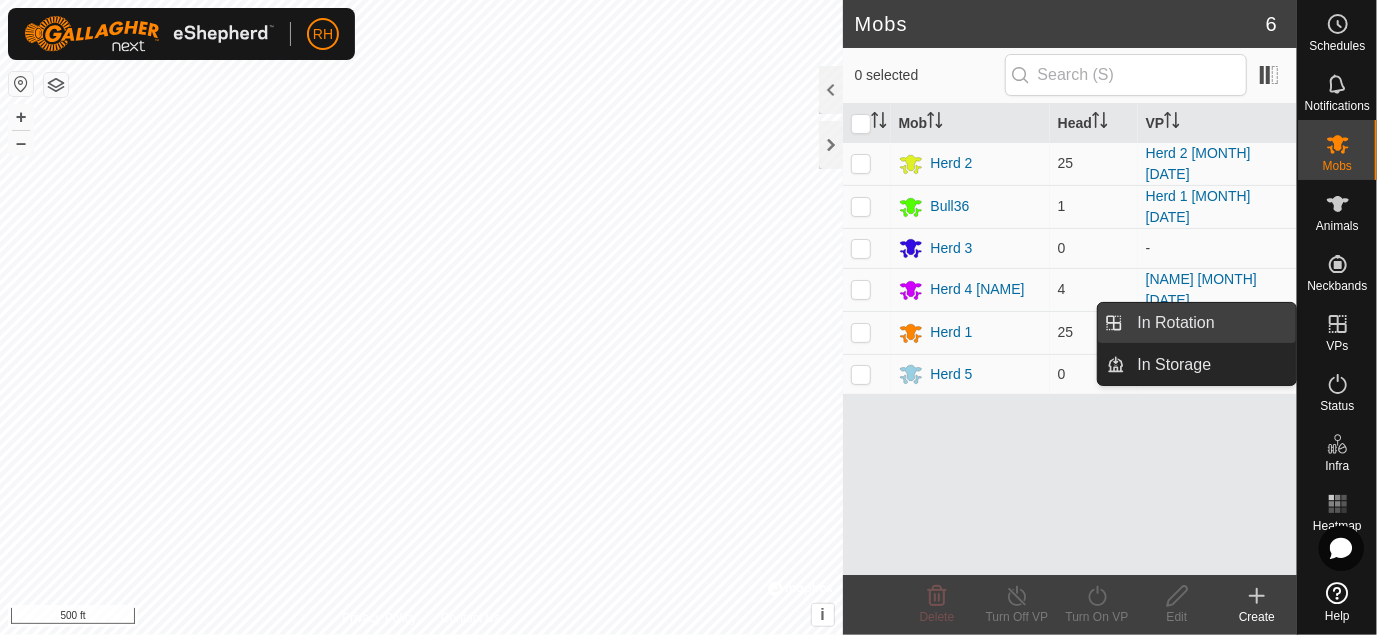 click on "In Rotation" at bounding box center [1211, 323] 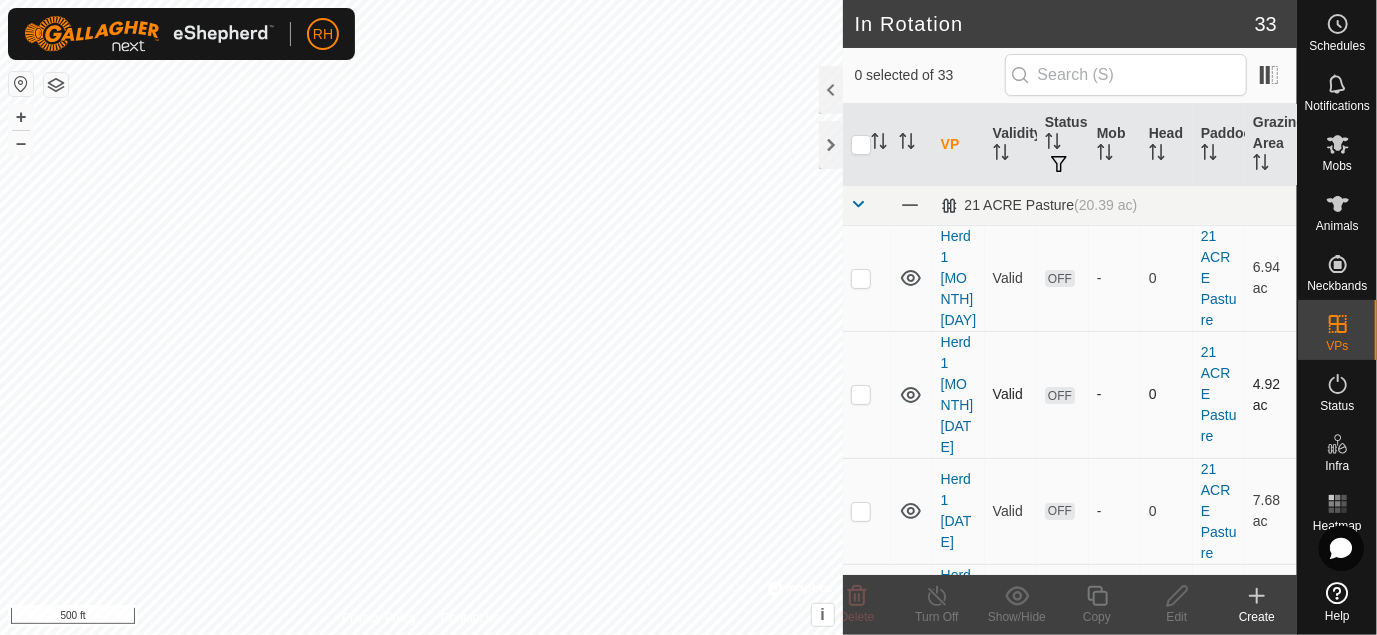 checkbox on "true" 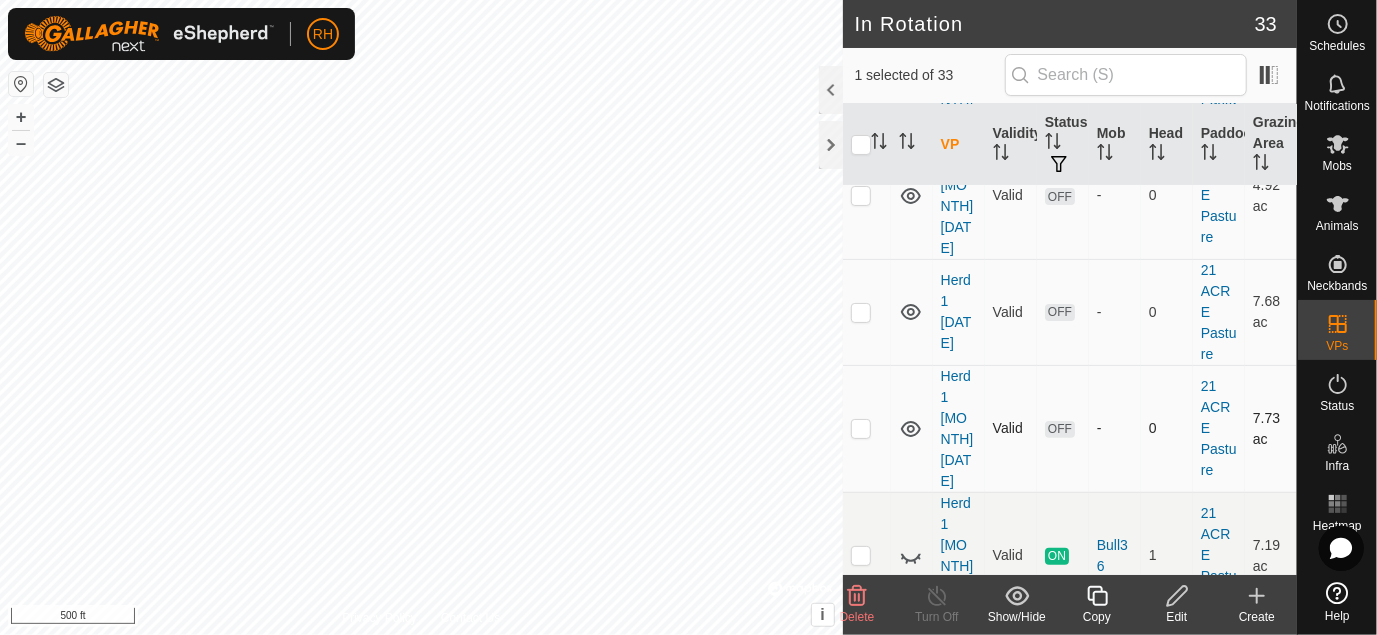 scroll, scrollTop: 201, scrollLeft: 0, axis: vertical 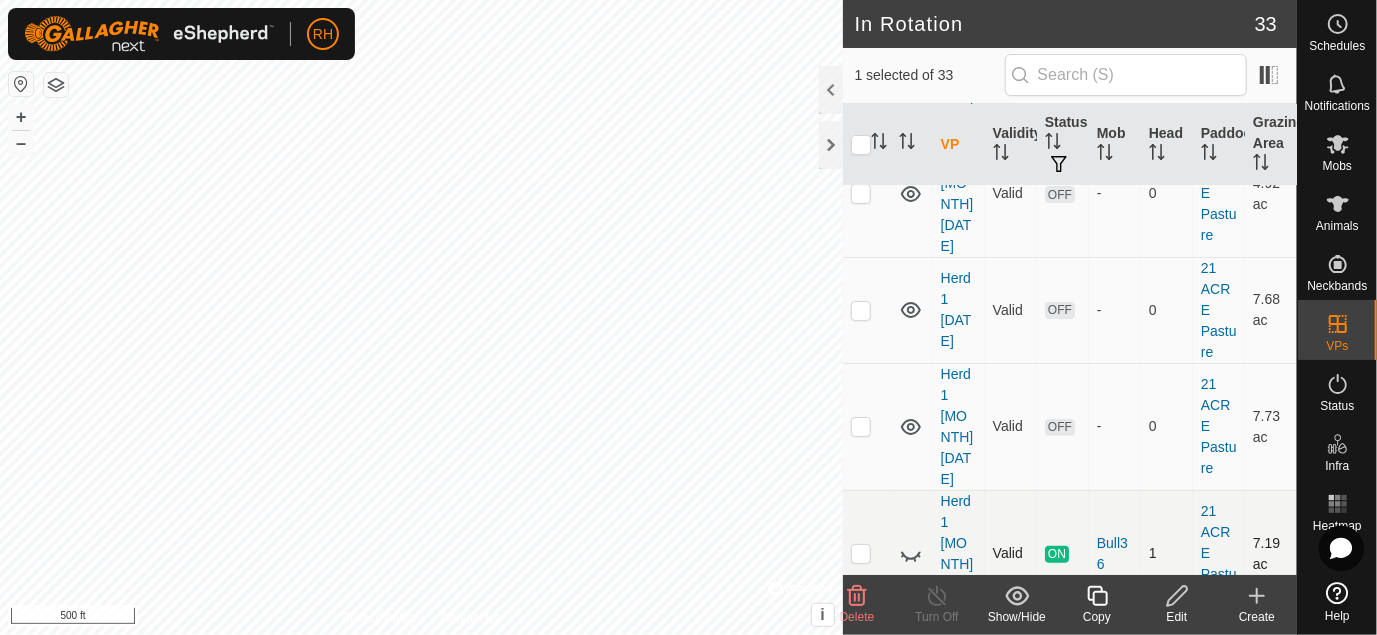 click 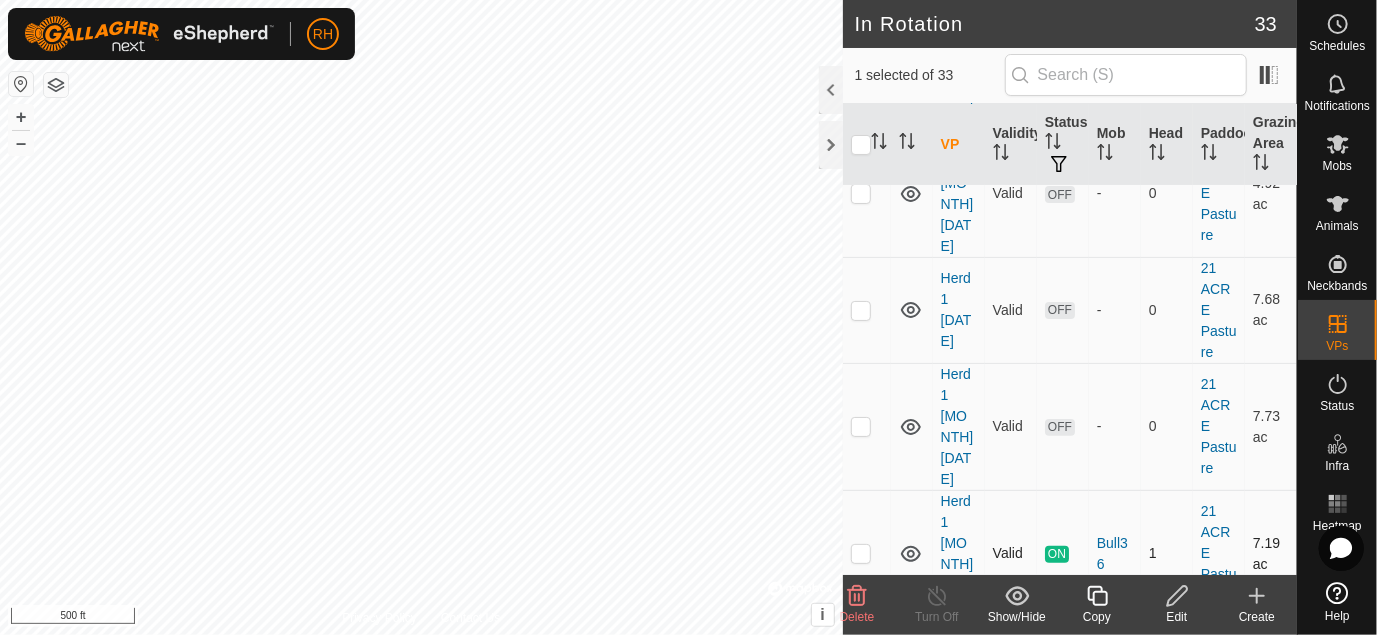 checkbox on "true" 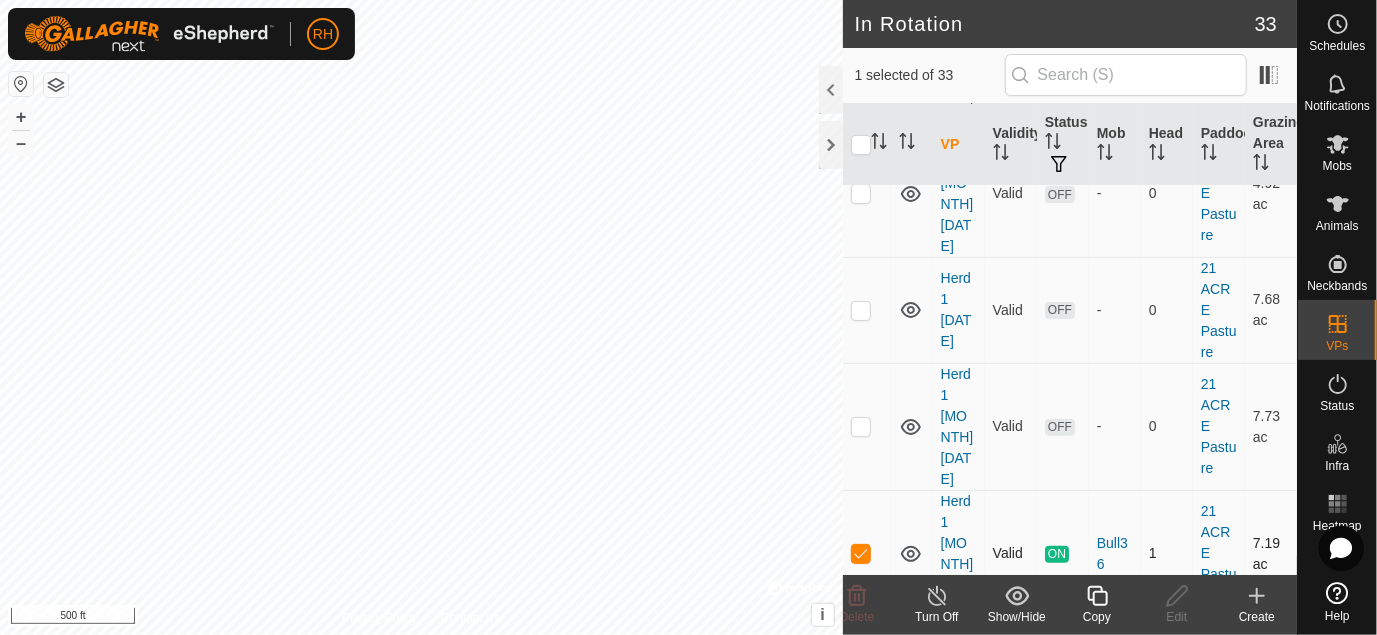 checkbox on "false" 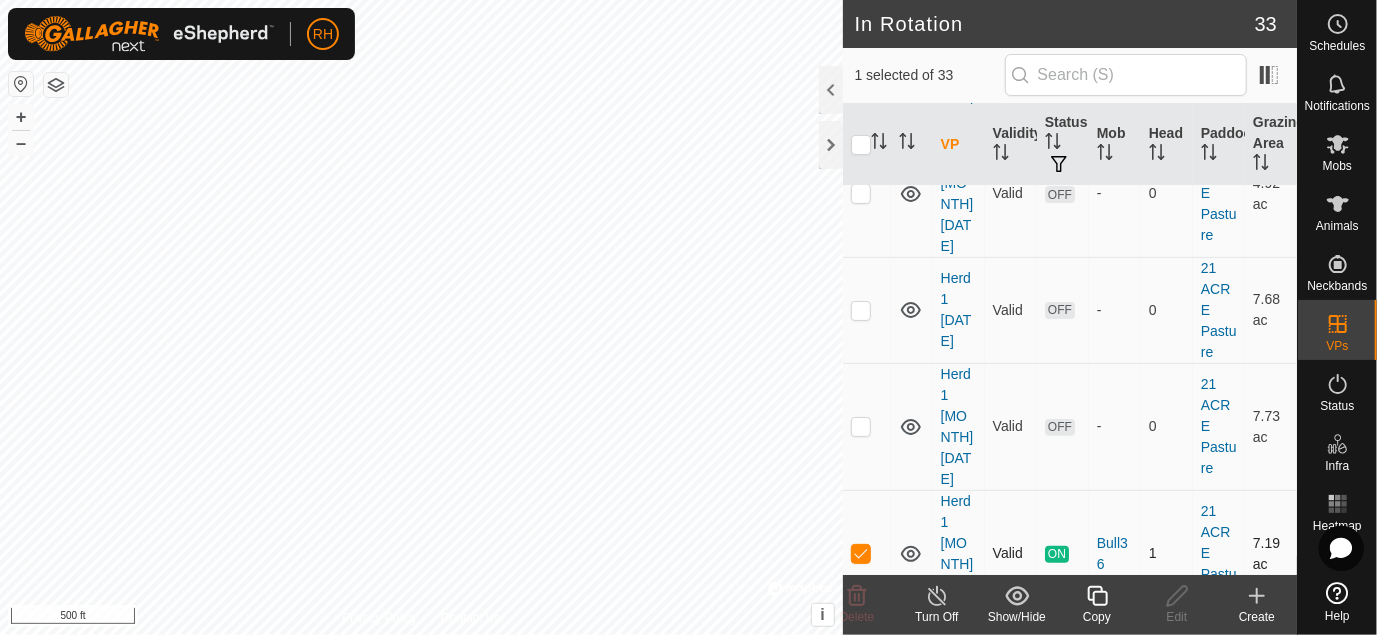 checkbox on "true" 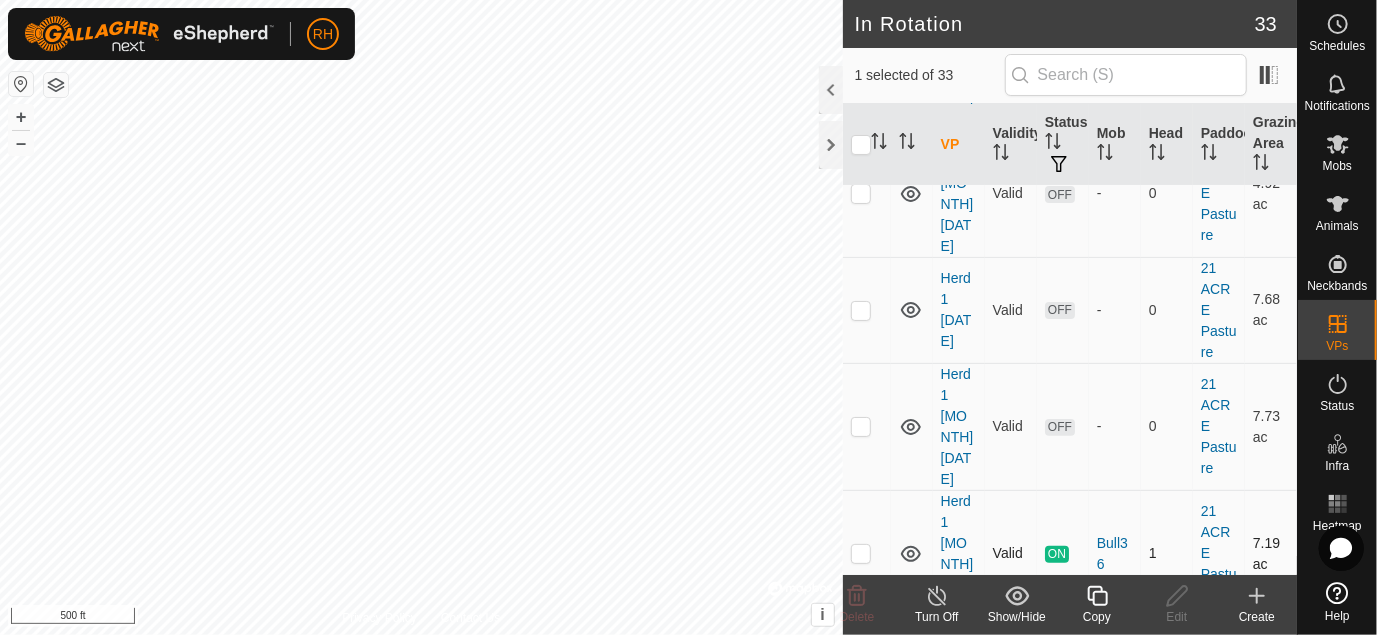 checkbox on "true" 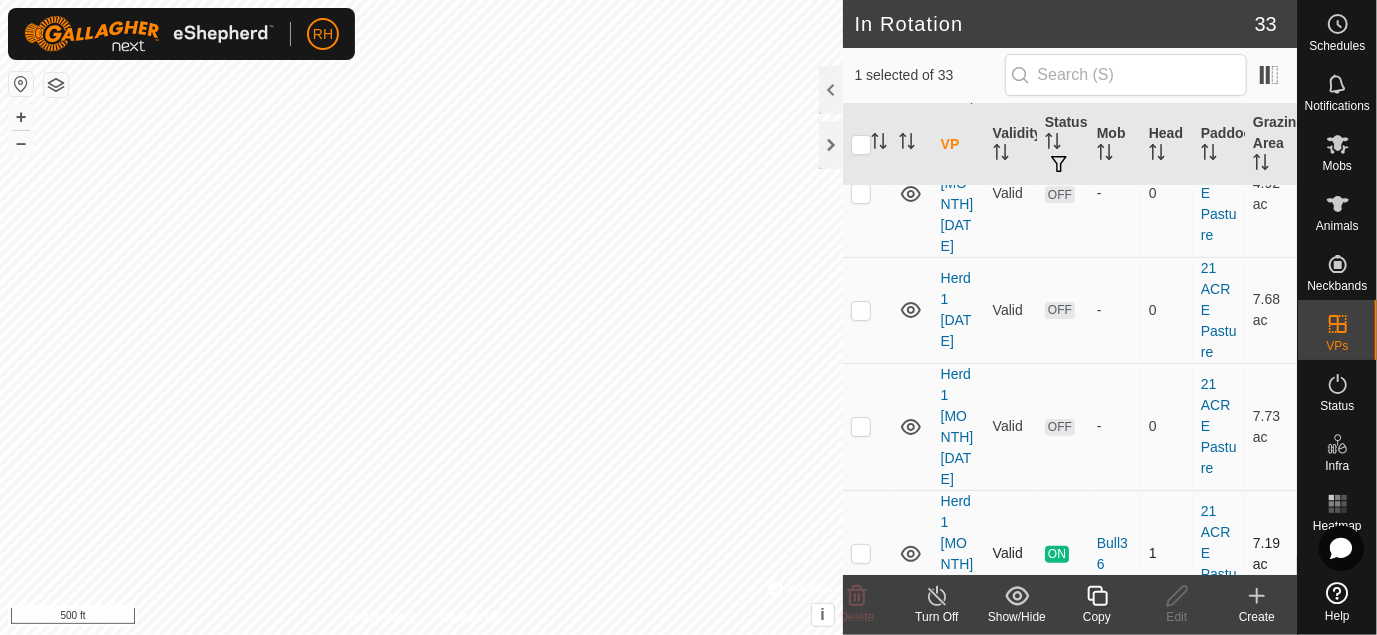 checkbox on "false" 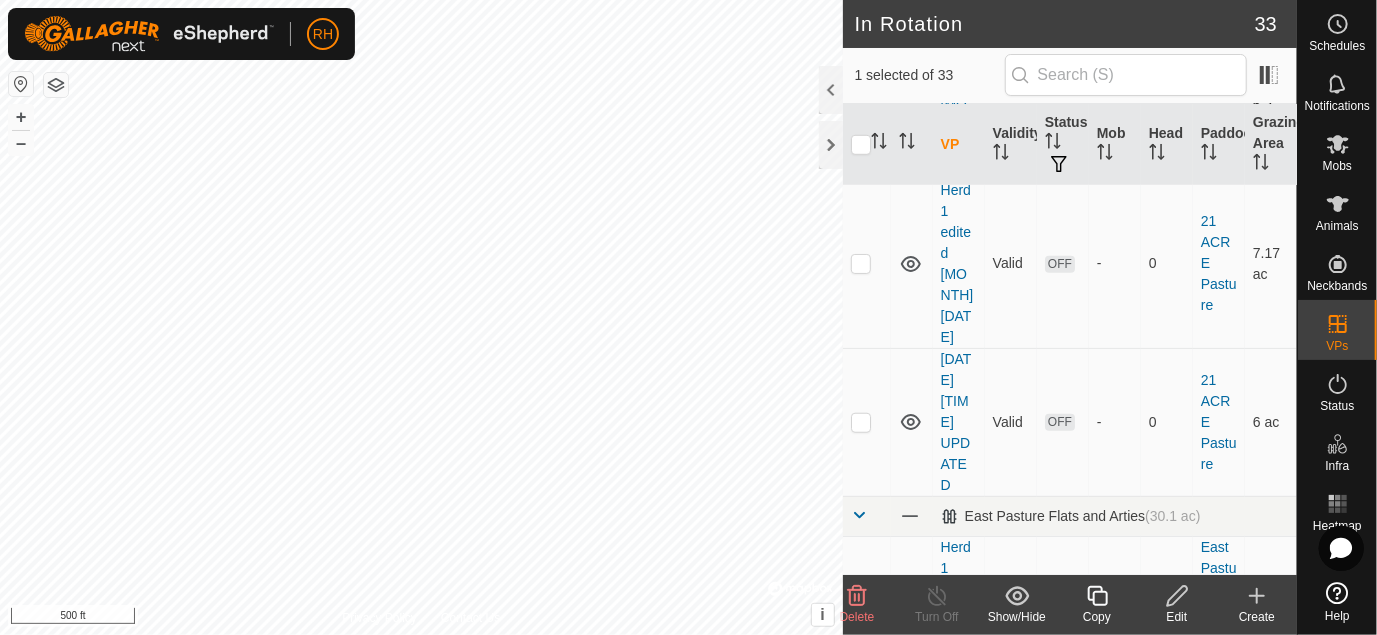 scroll, scrollTop: 722, scrollLeft: 0, axis: vertical 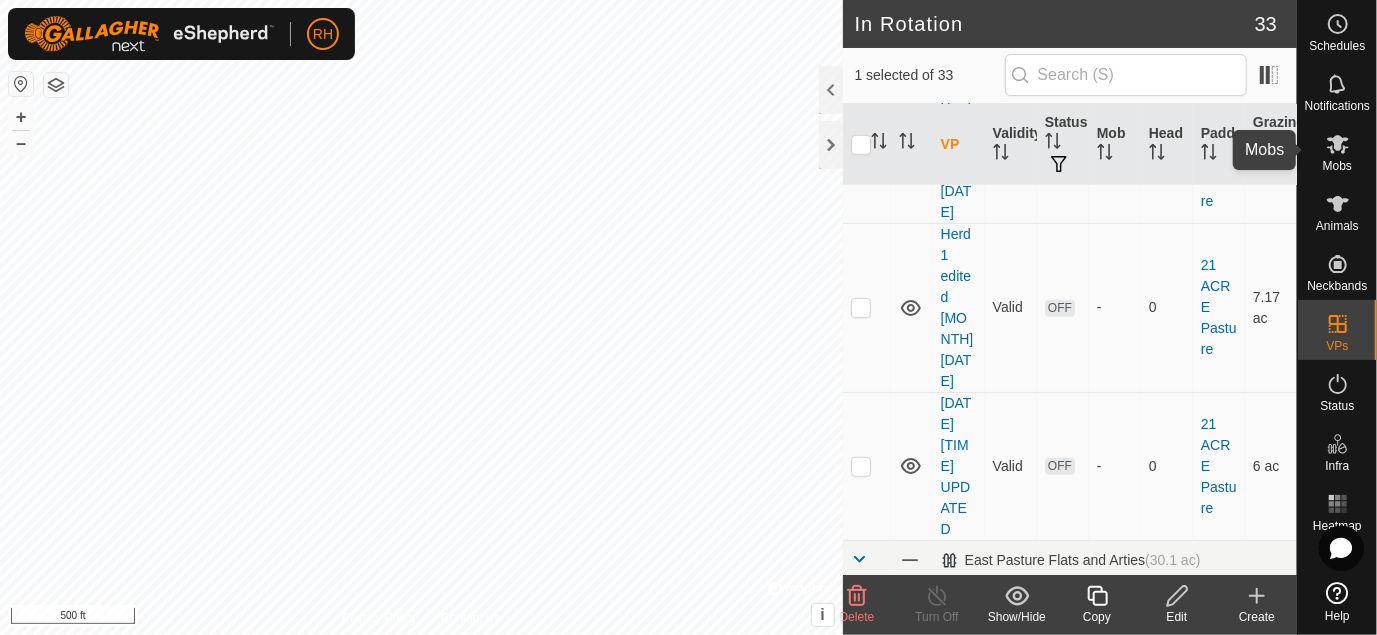 click 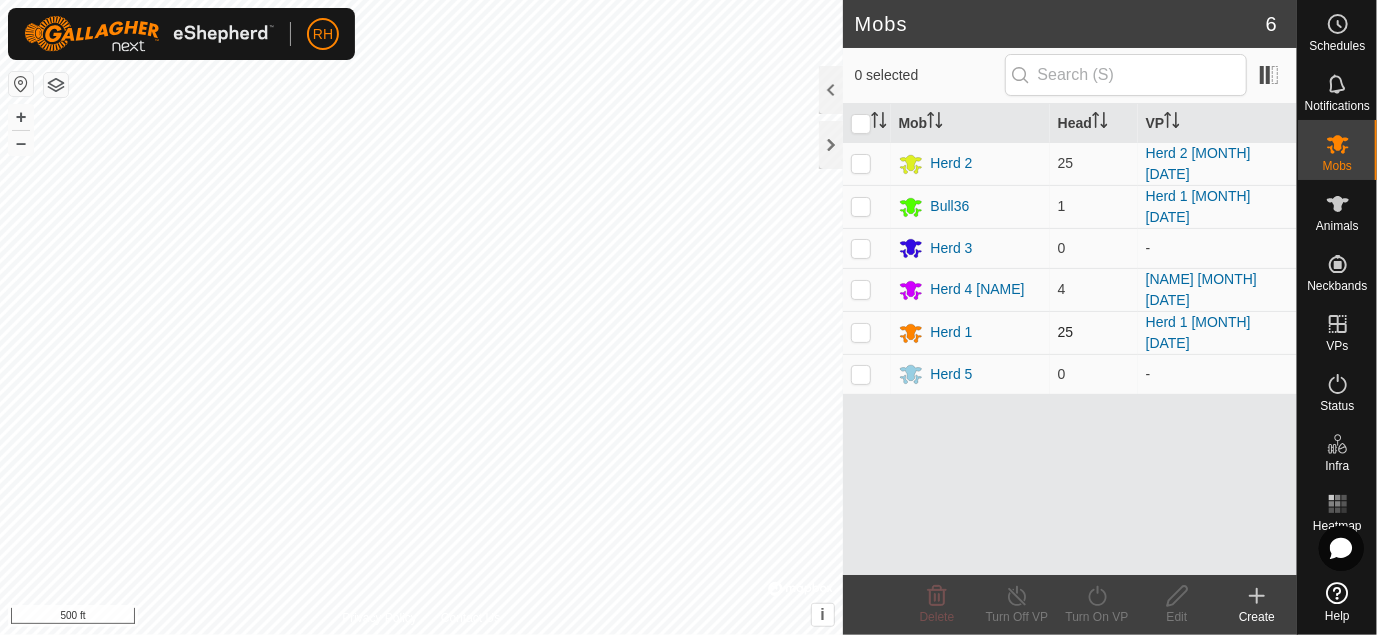 click at bounding box center (861, 332) 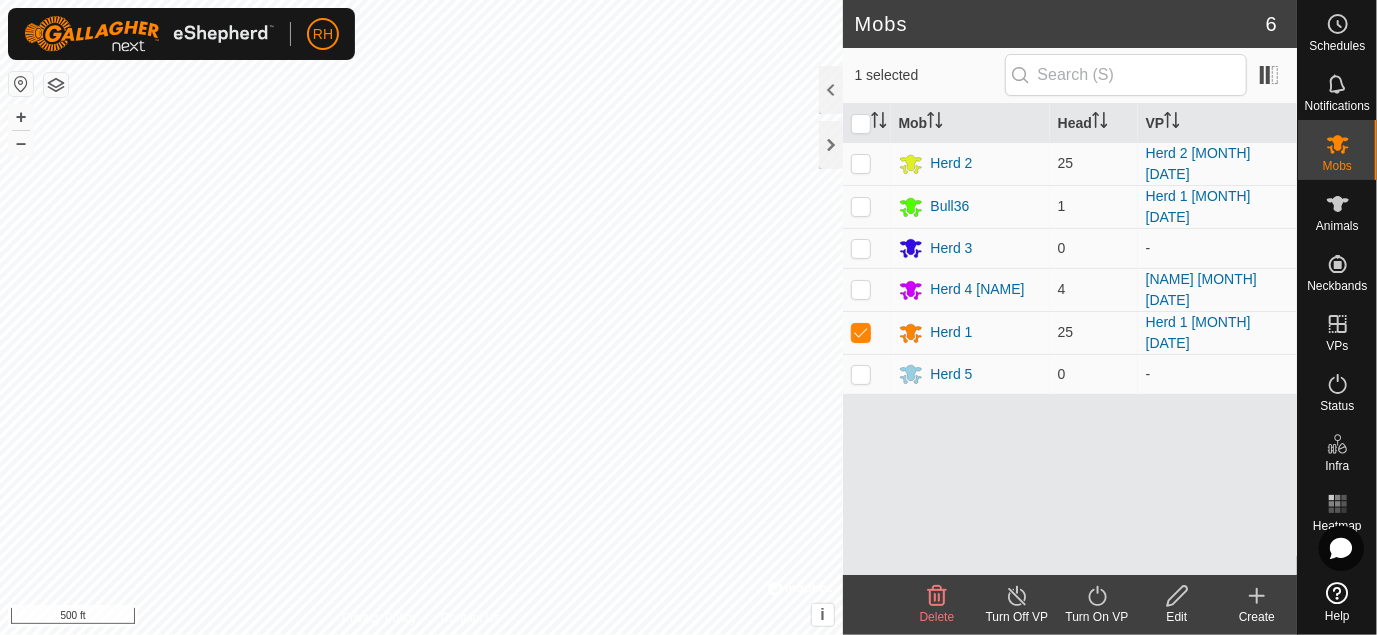 click 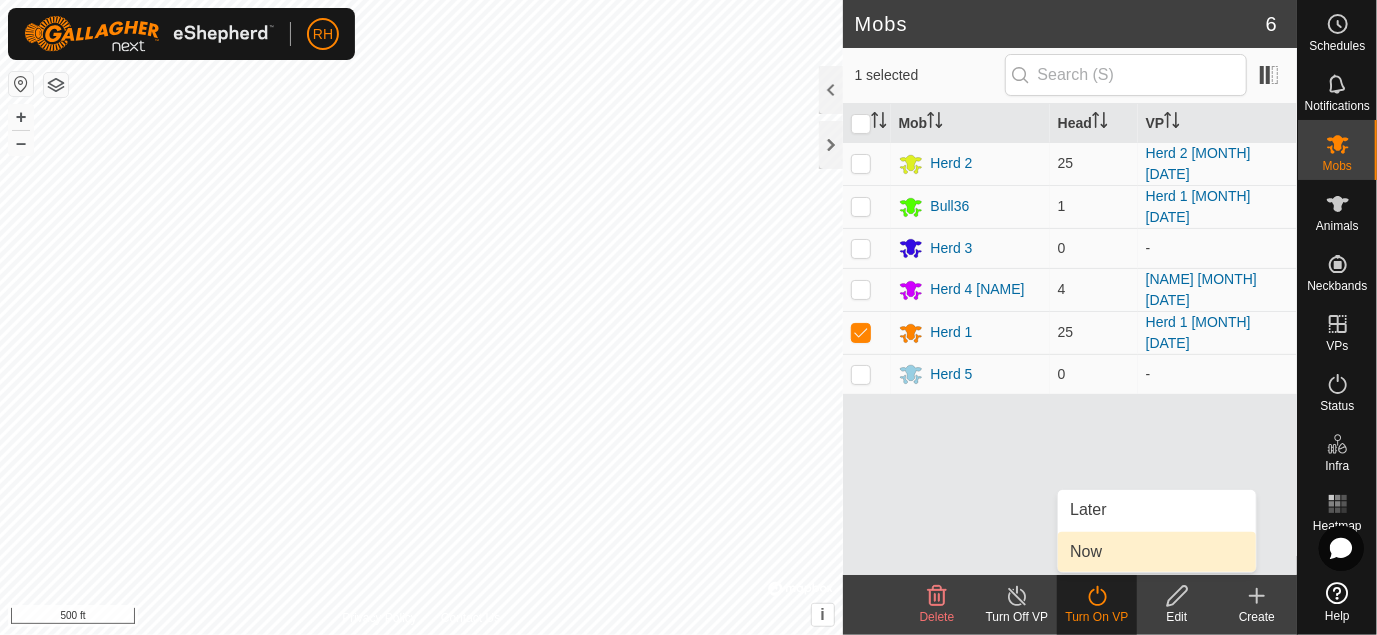 click on "Now" at bounding box center [1157, 552] 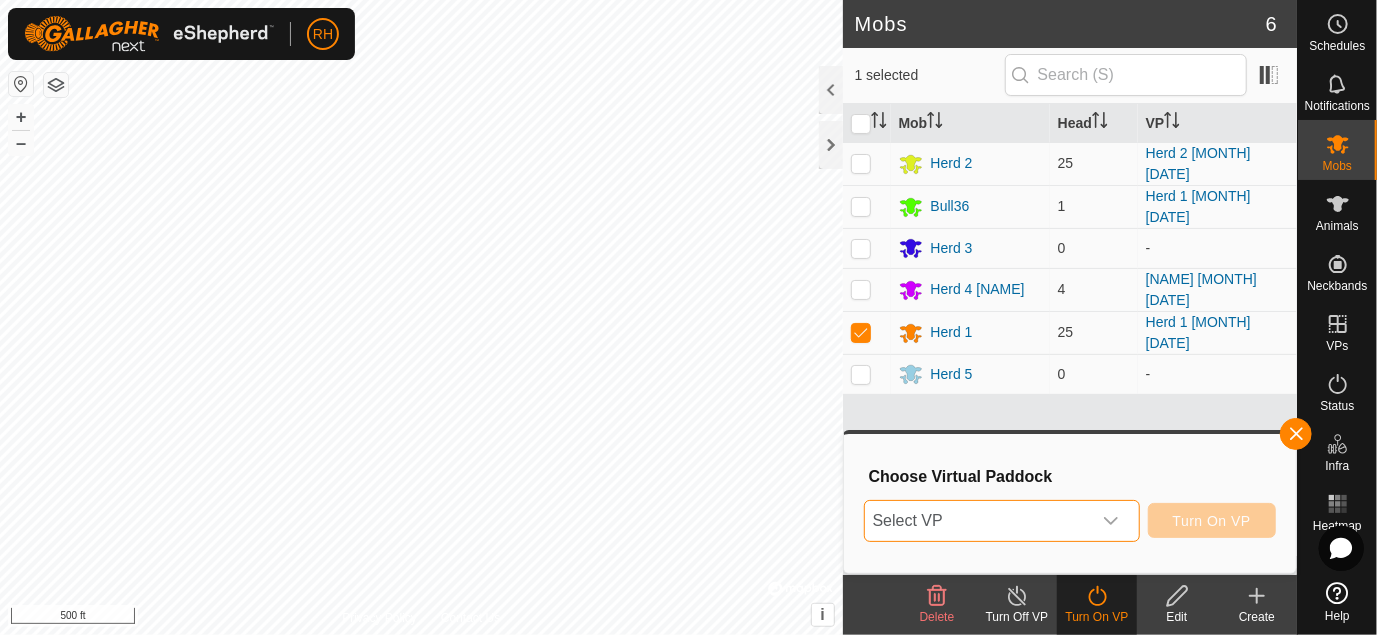 click on "Select VP" at bounding box center [978, 521] 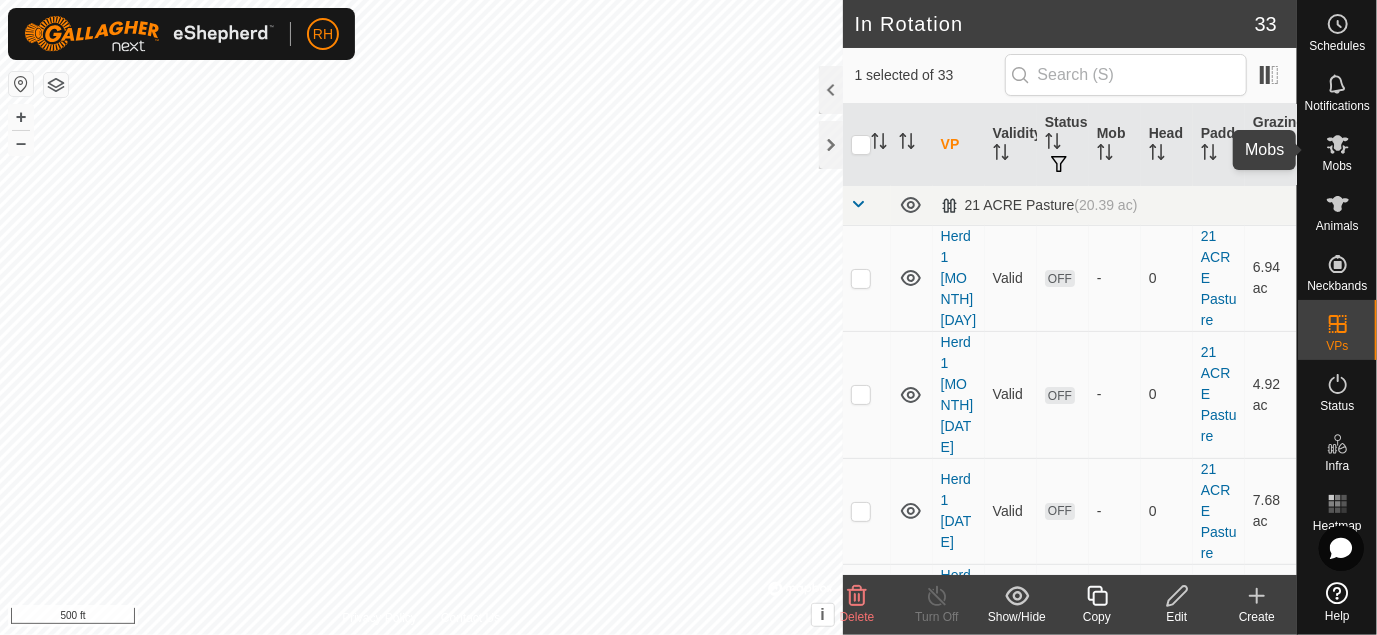 click 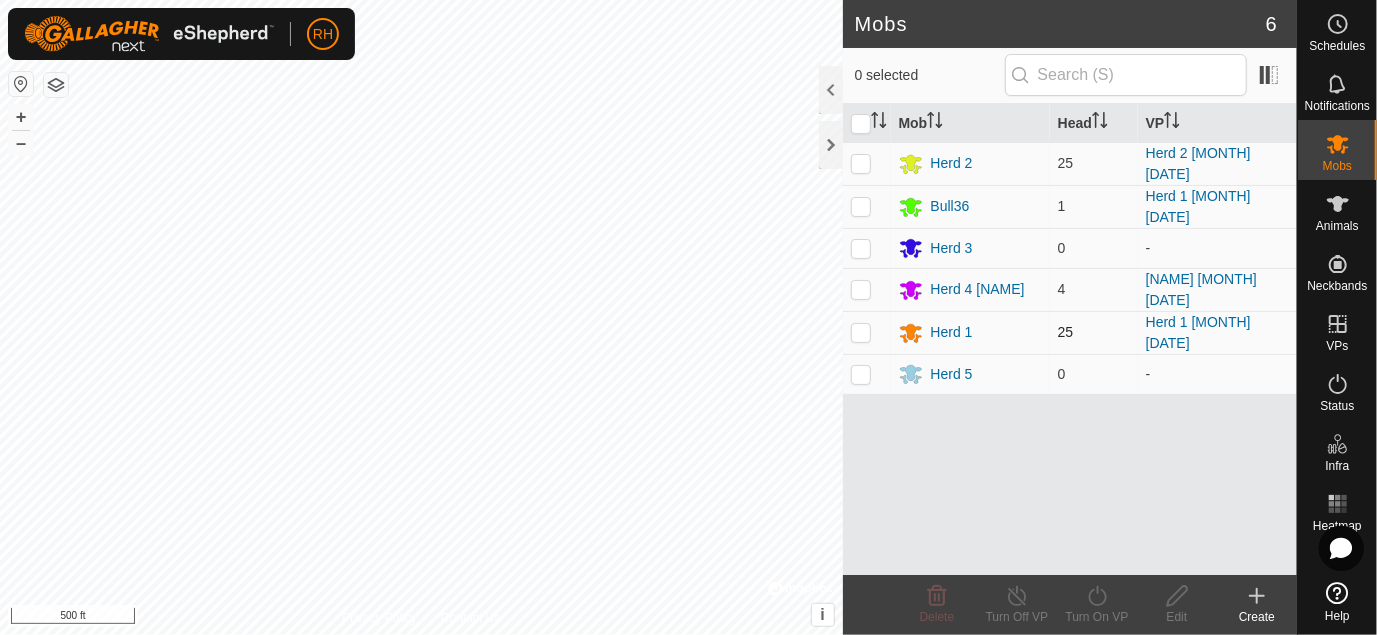 click at bounding box center [861, 332] 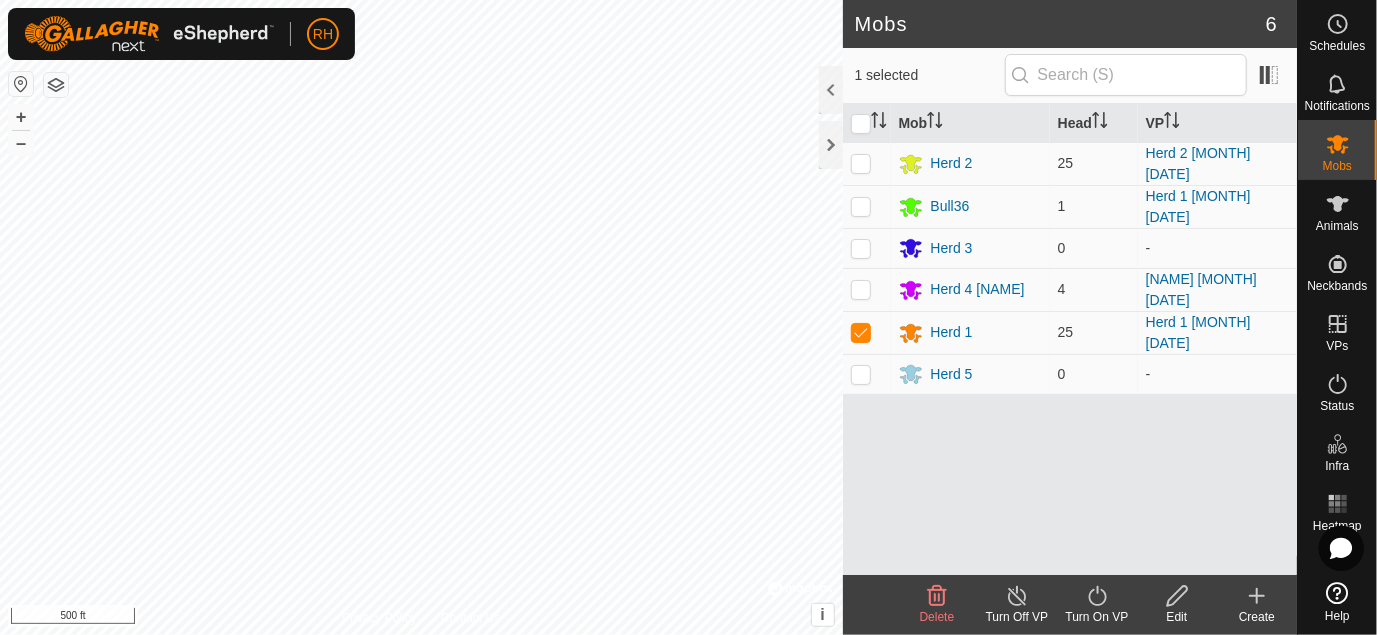 click 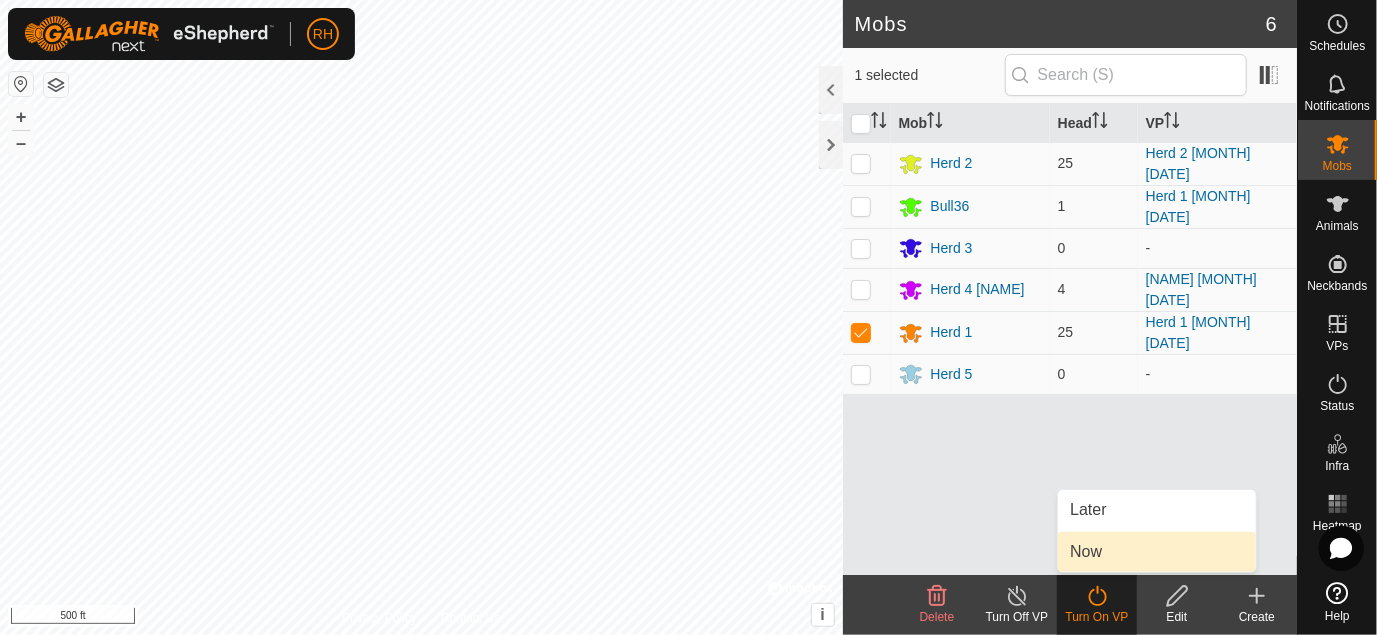 click on "Now" at bounding box center (1157, 552) 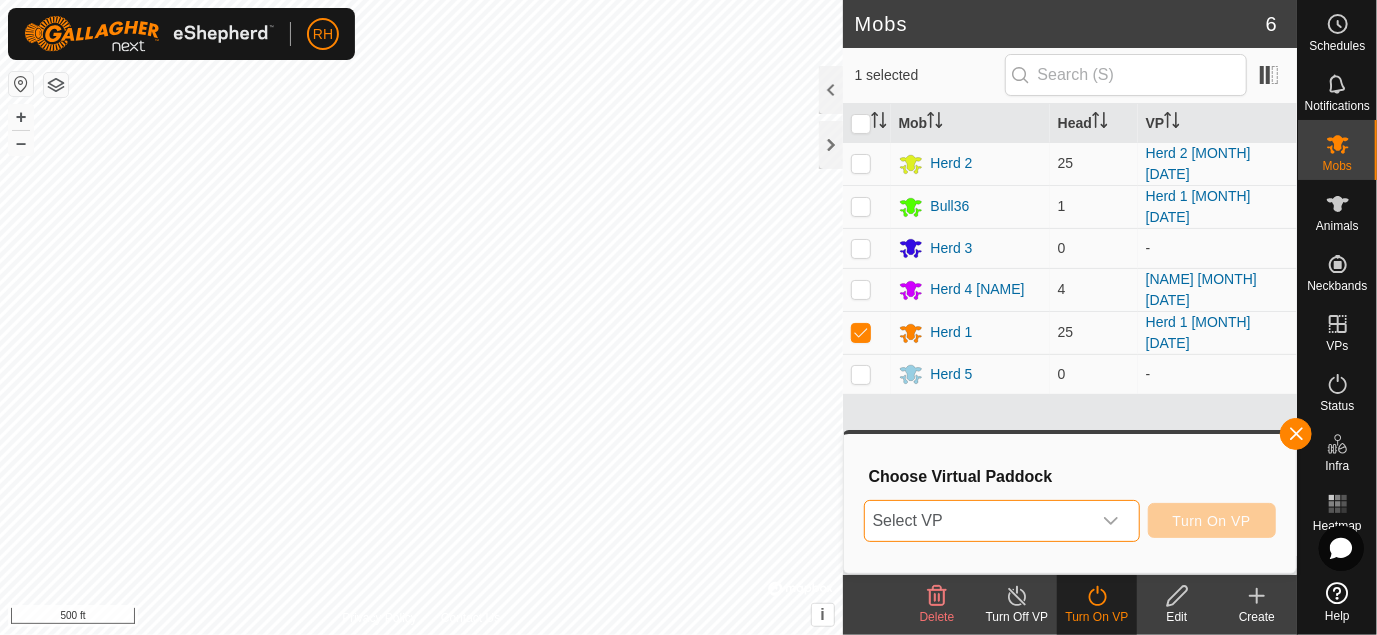 click on "Select VP" at bounding box center (978, 521) 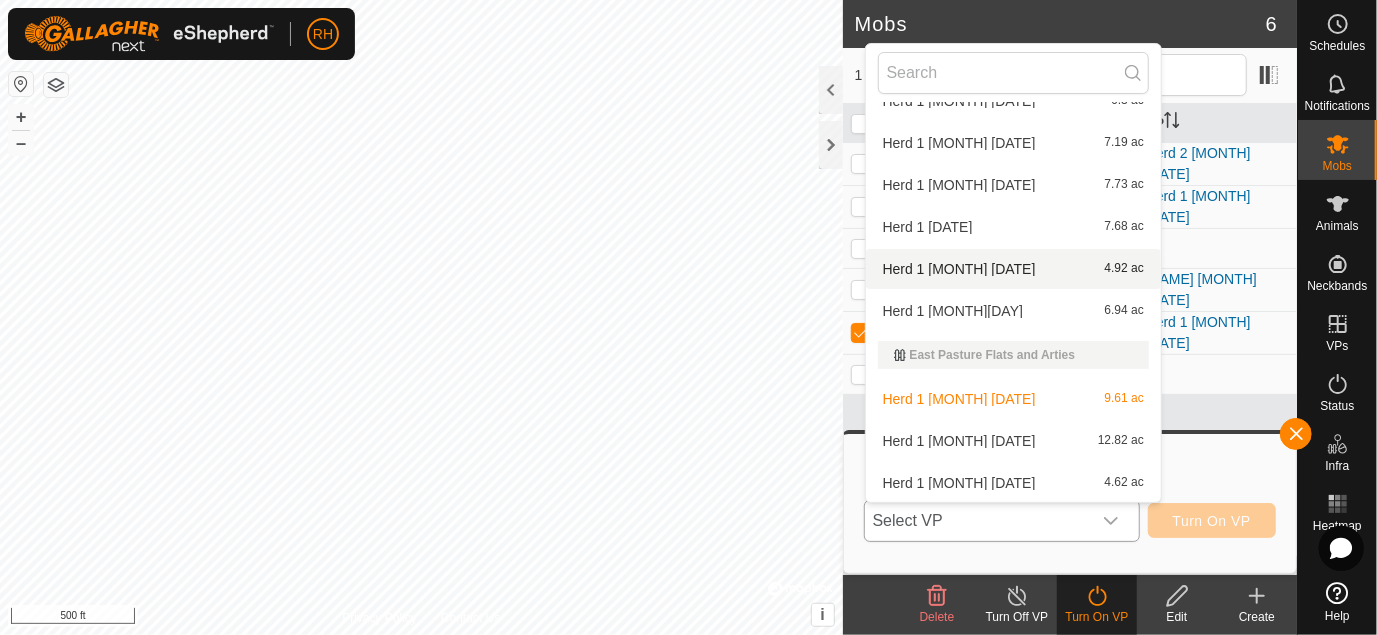 scroll, scrollTop: 152, scrollLeft: 0, axis: vertical 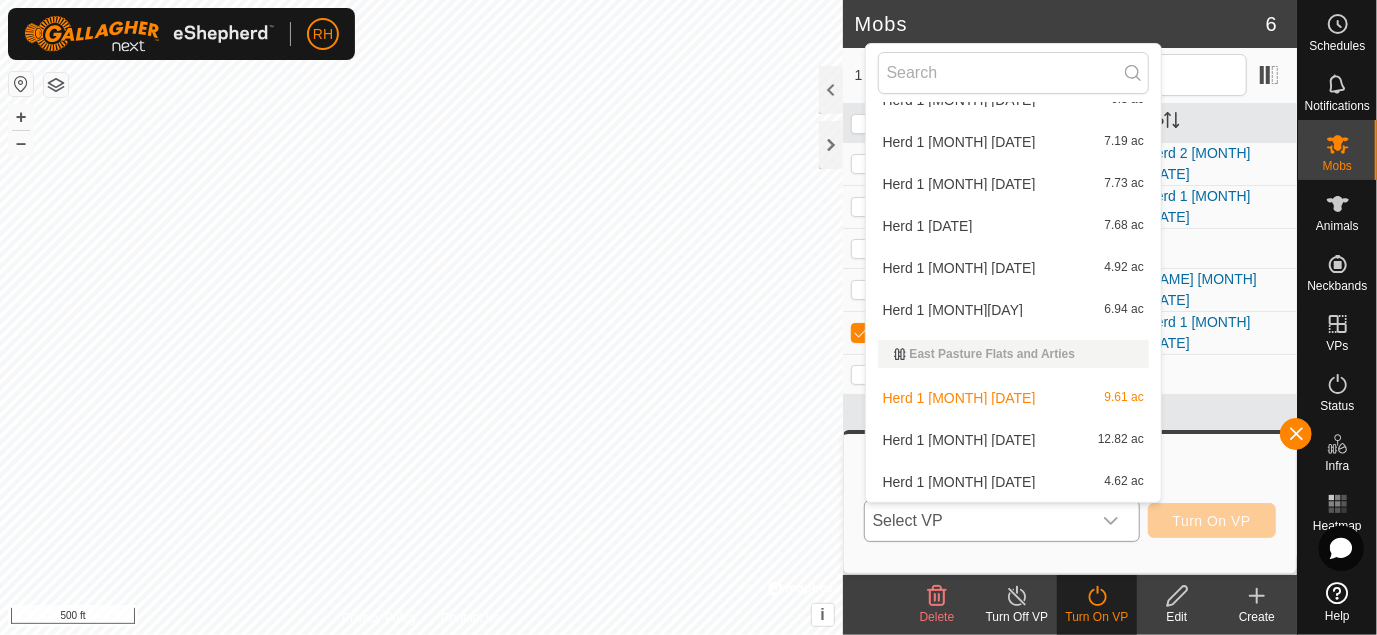 click on "Herd 1 [MONTH] [DATE] 12.82 ac" at bounding box center [1013, 440] 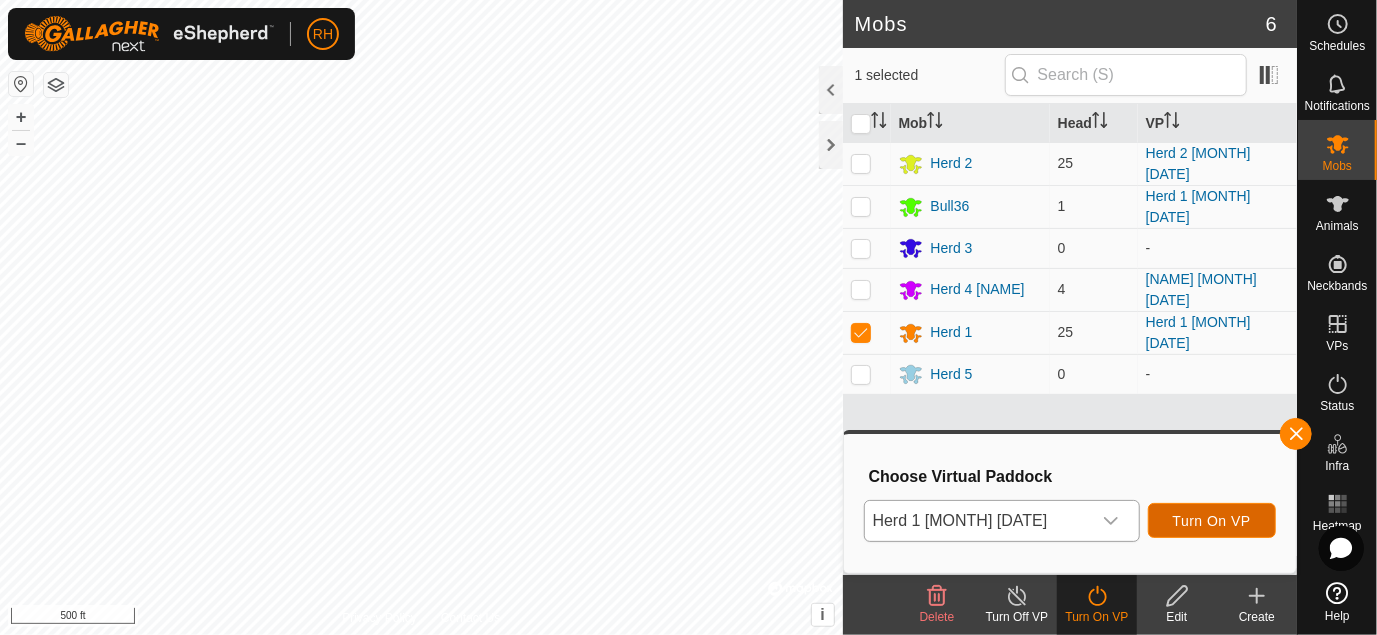 click on "Turn On VP" at bounding box center [1212, 521] 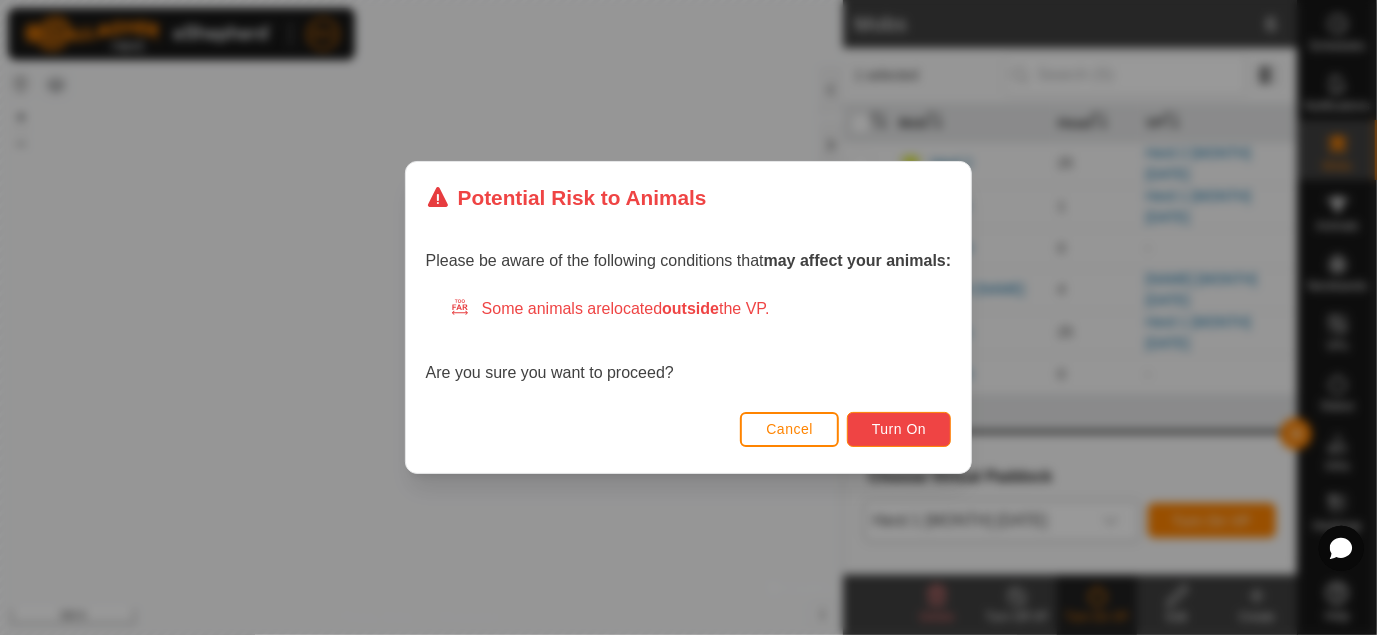 click on "Turn On" at bounding box center (899, 429) 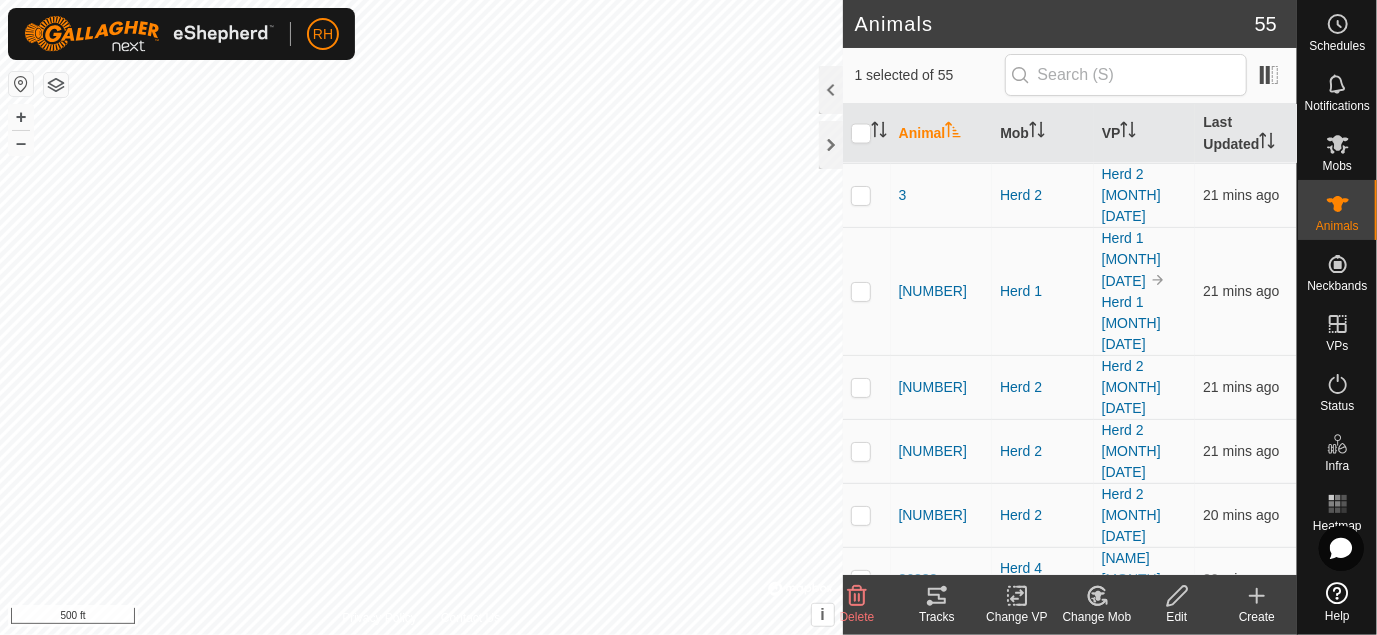 scroll, scrollTop: 1868, scrollLeft: 0, axis: vertical 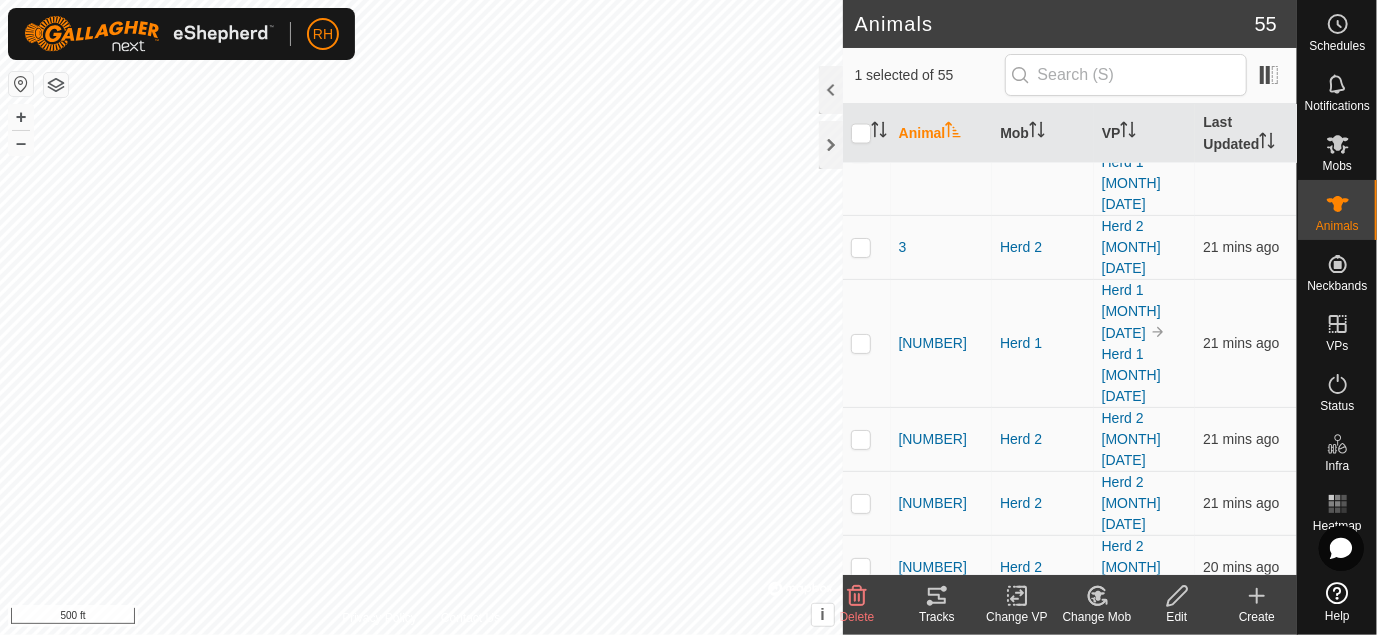 click on "67gr" at bounding box center [913, 2135] 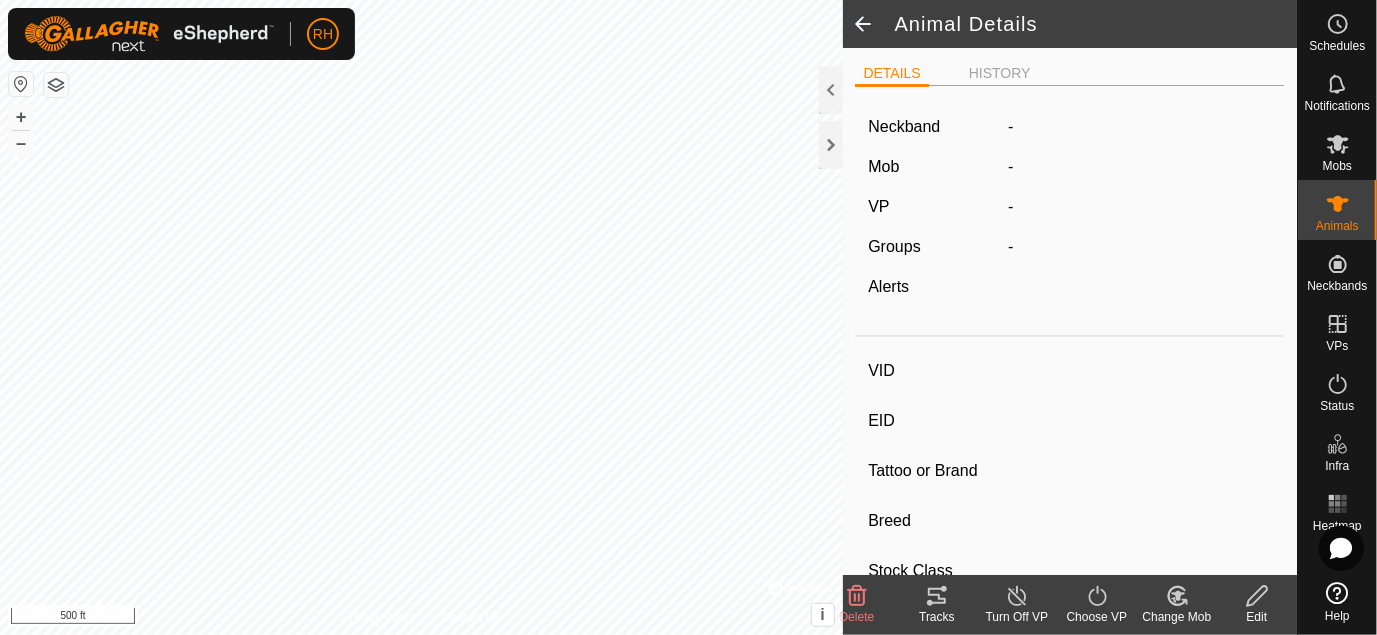 type on "67gr" 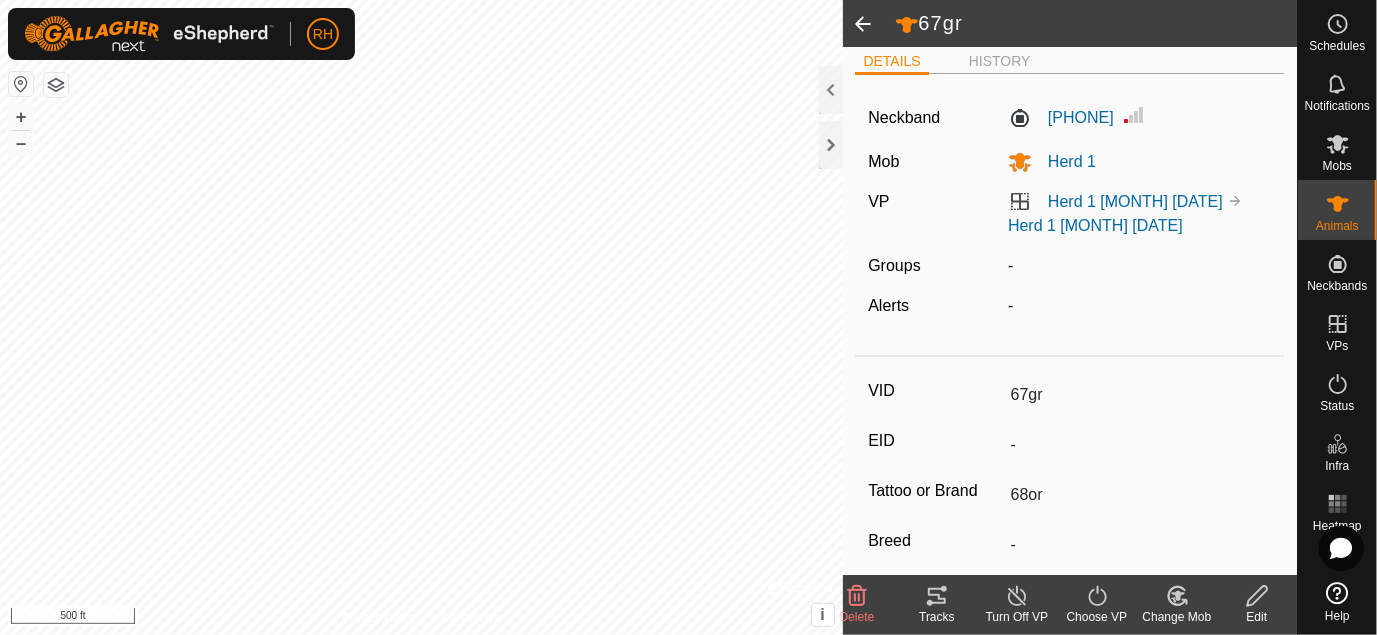 scroll, scrollTop: 0, scrollLeft: 0, axis: both 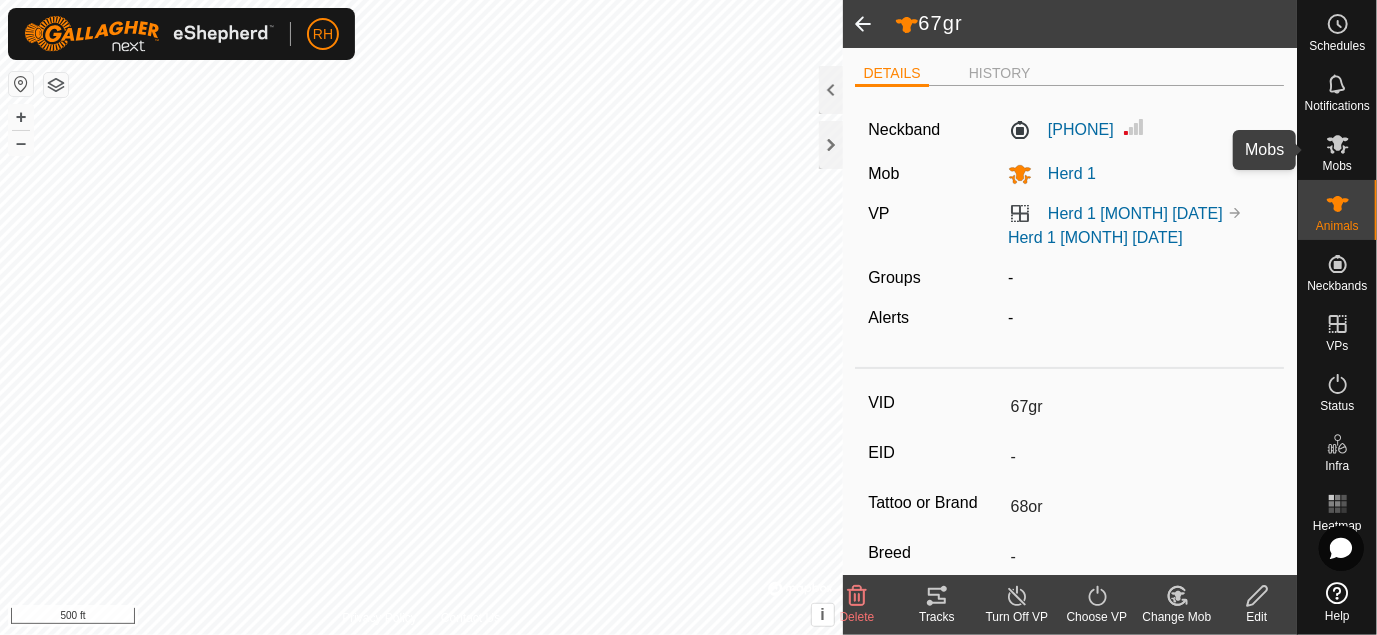 click 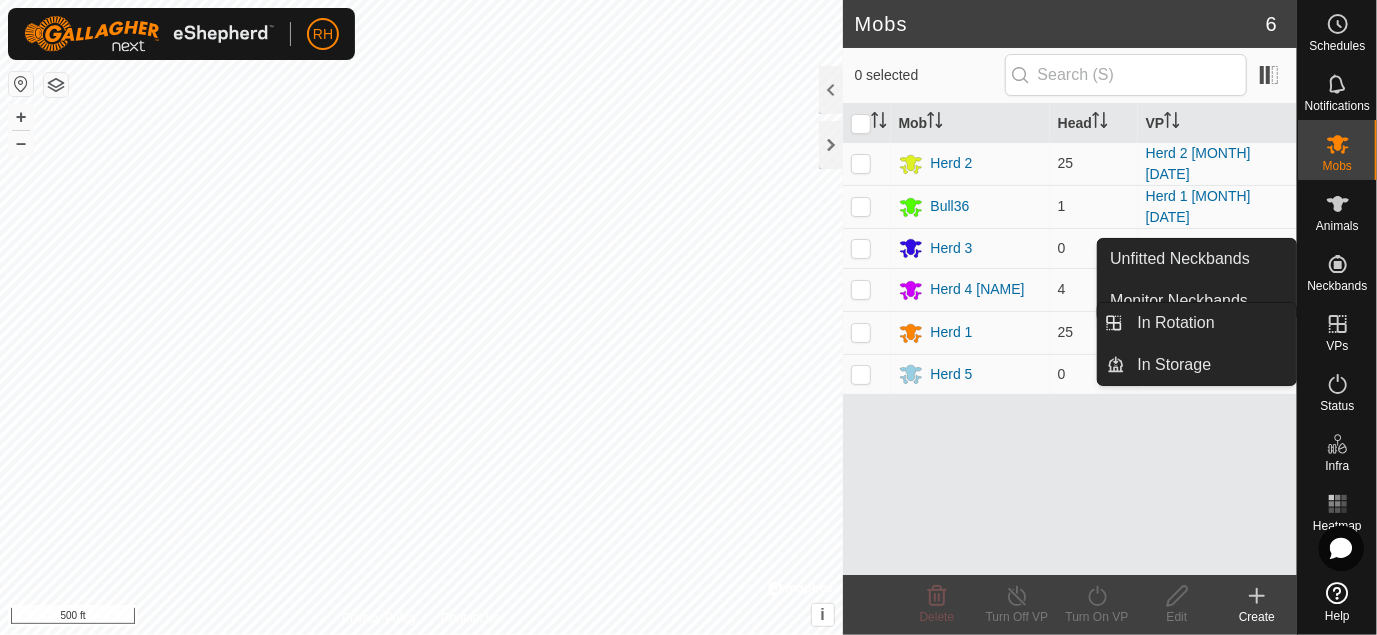 click 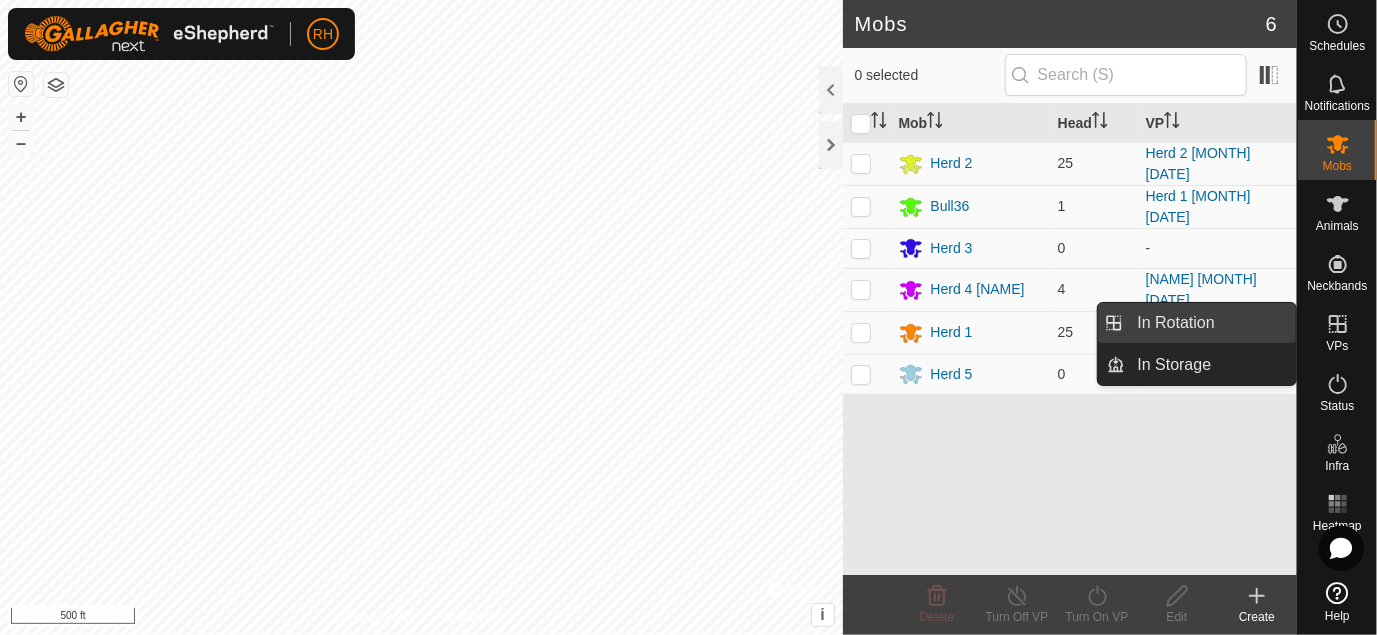 click on "In Rotation" at bounding box center [1211, 323] 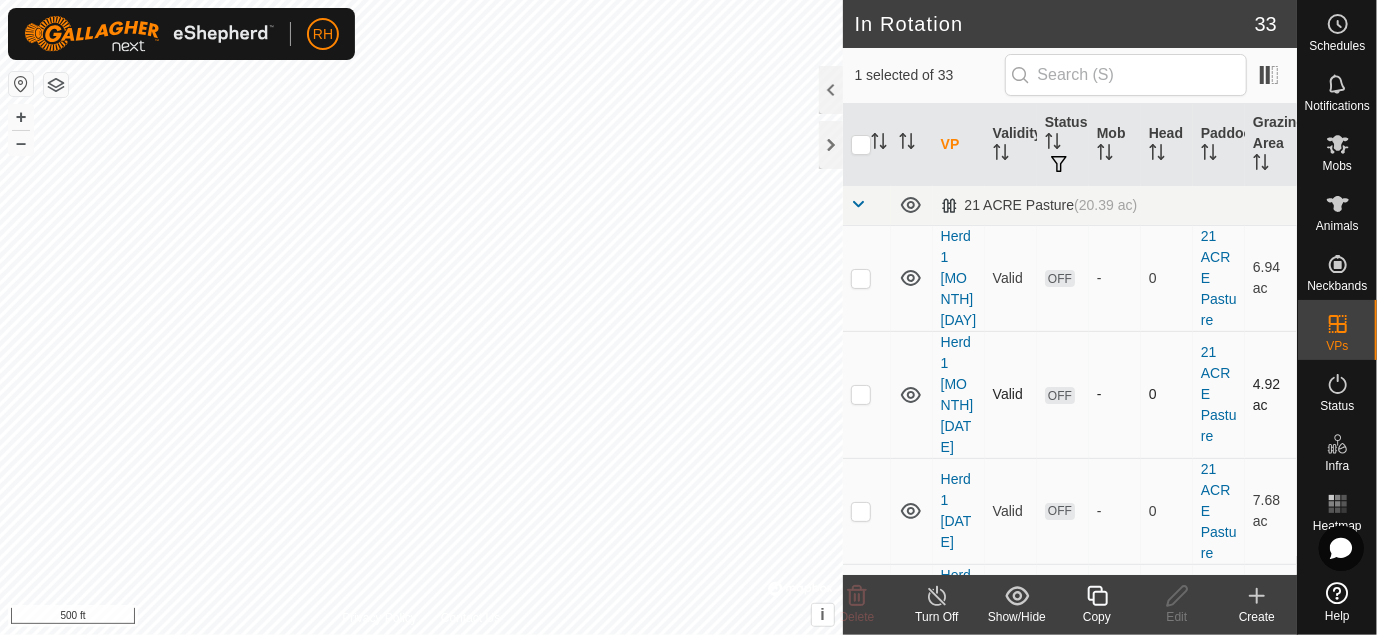 checkbox on "false" 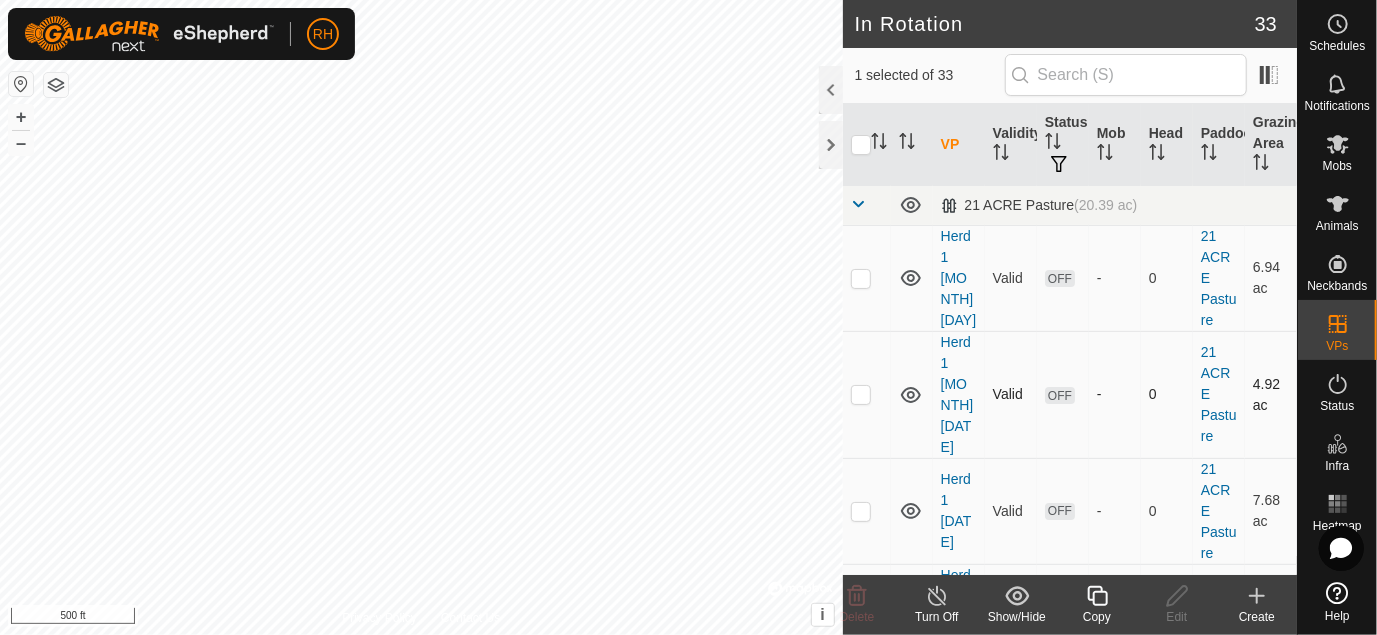 checkbox on "true" 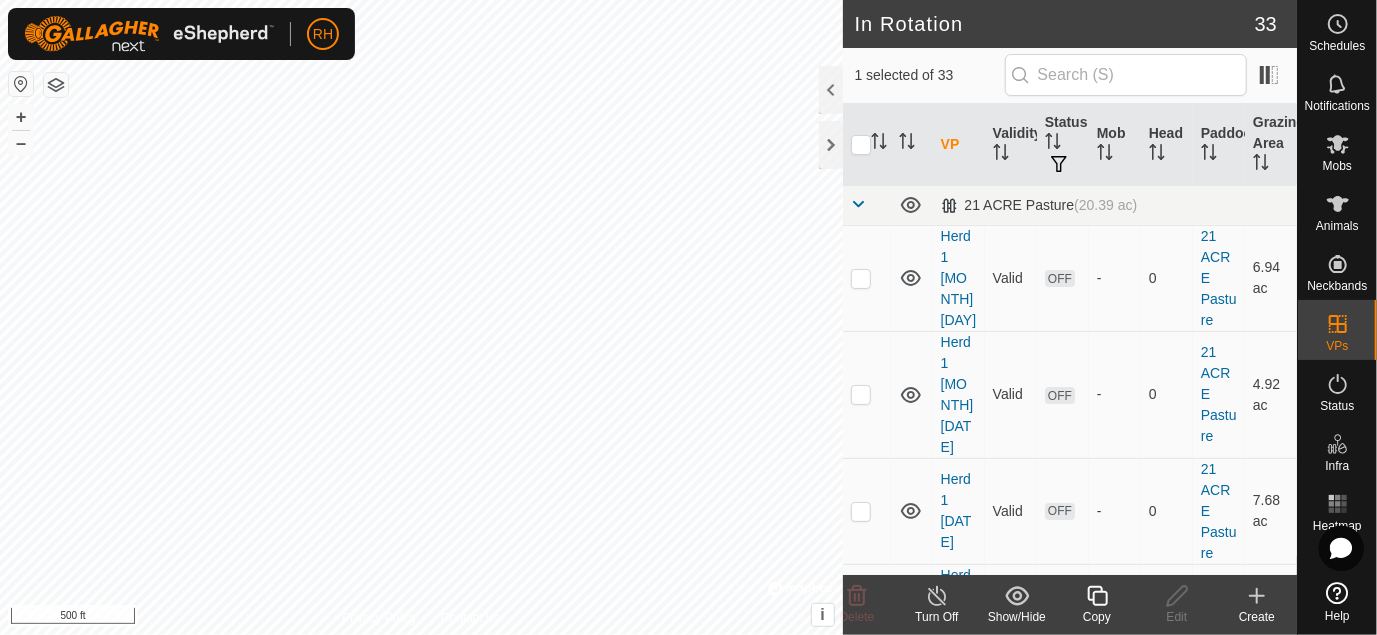 click 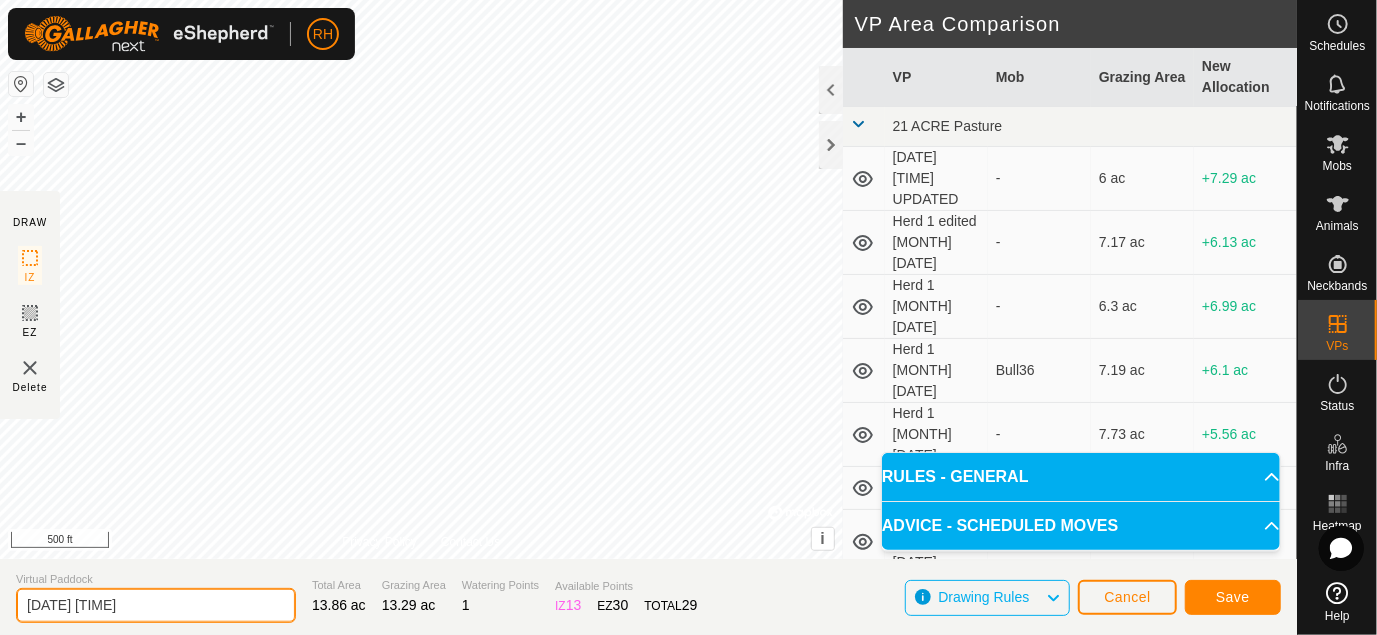 click on "[DATE] [TIME]" 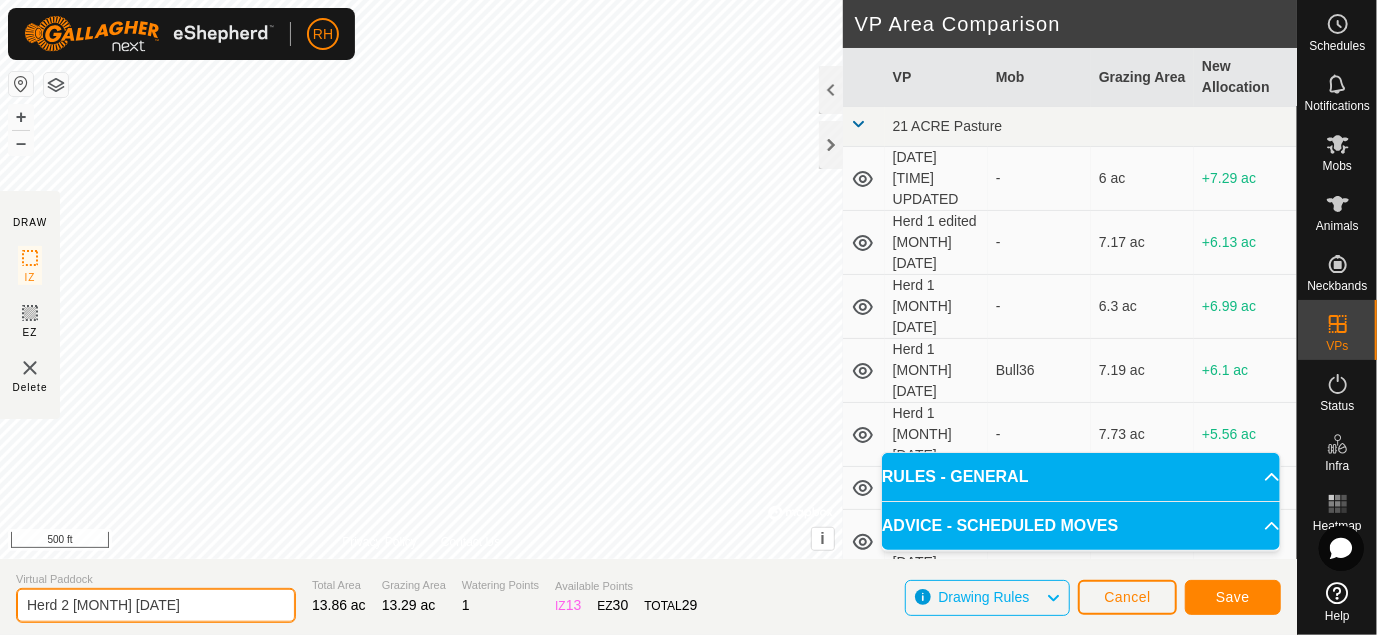 type on "Herd 2 [MONTH] [DATE]" 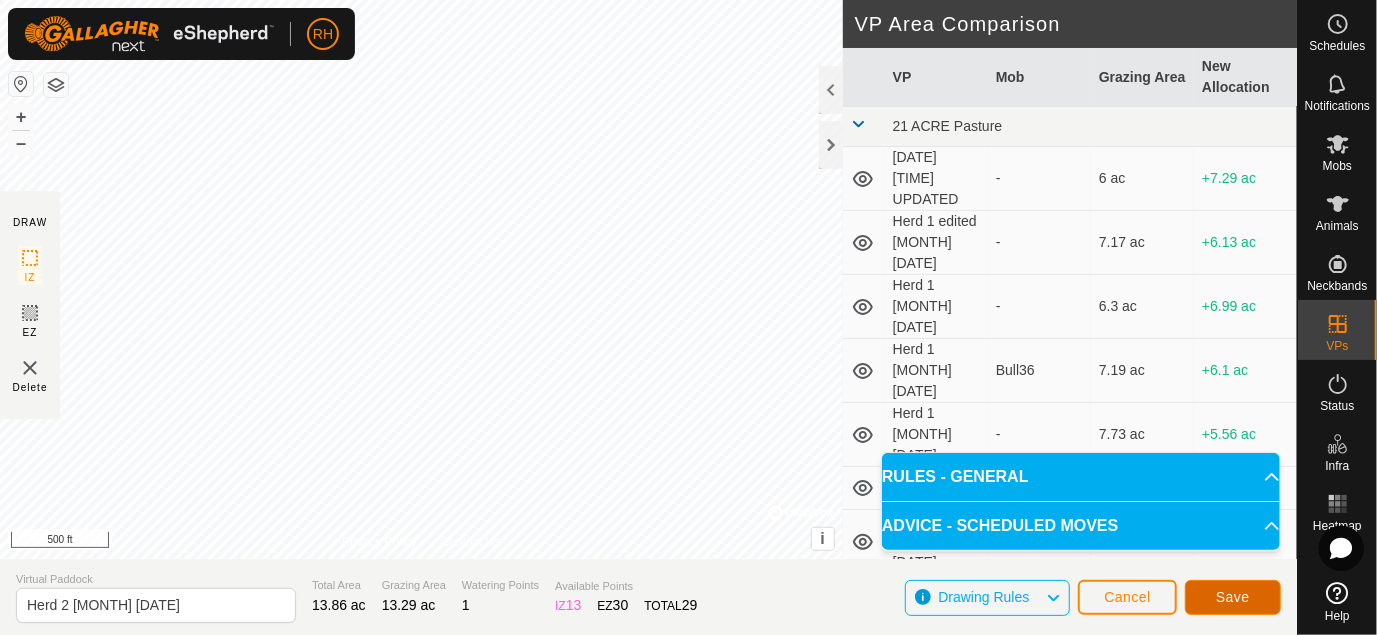 click on "Save" 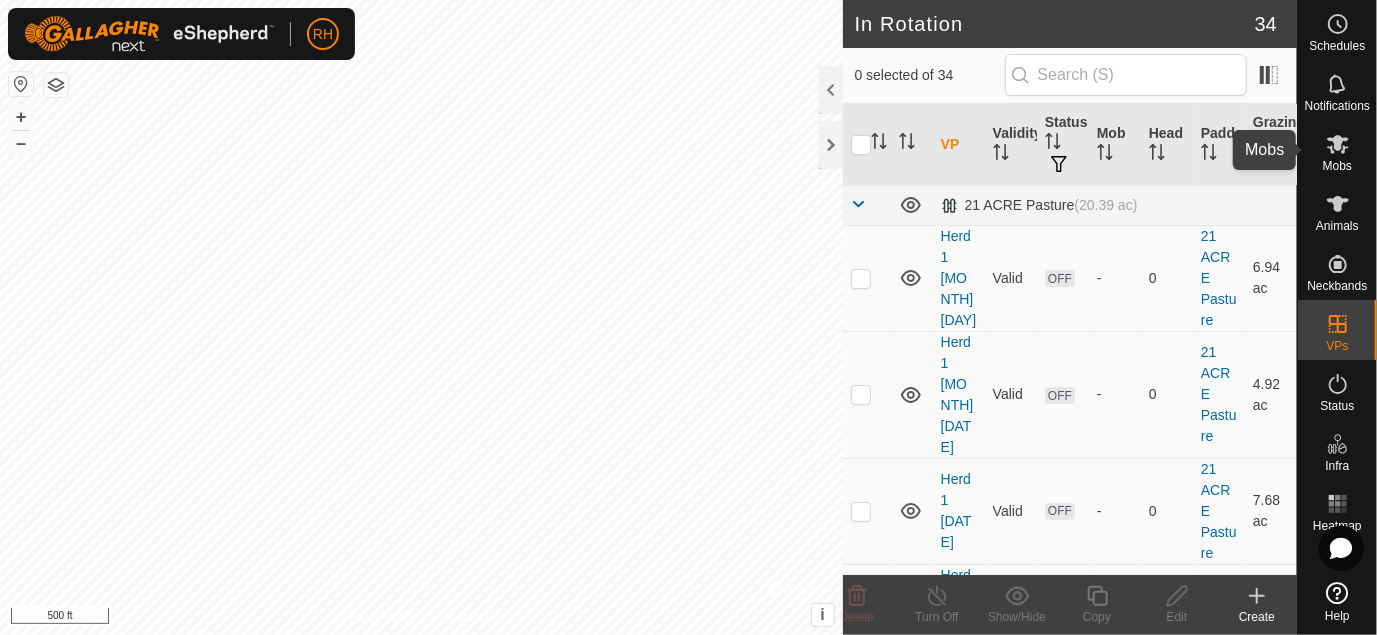 click 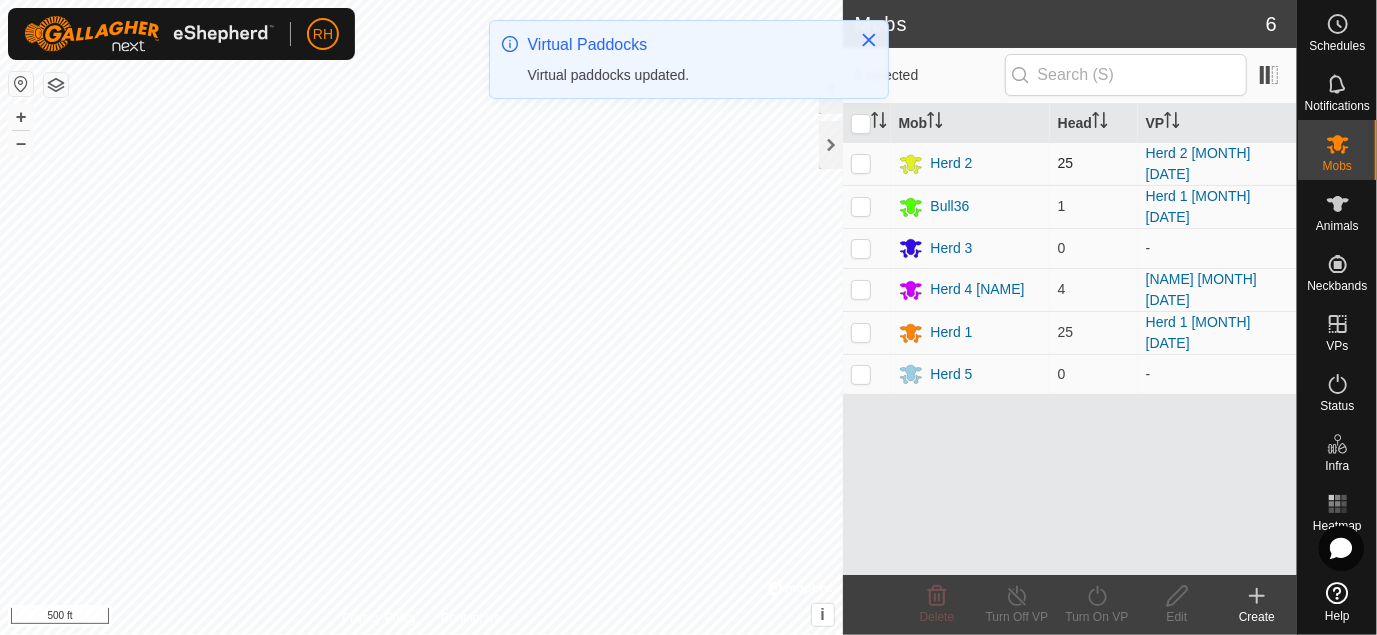 click at bounding box center (861, 163) 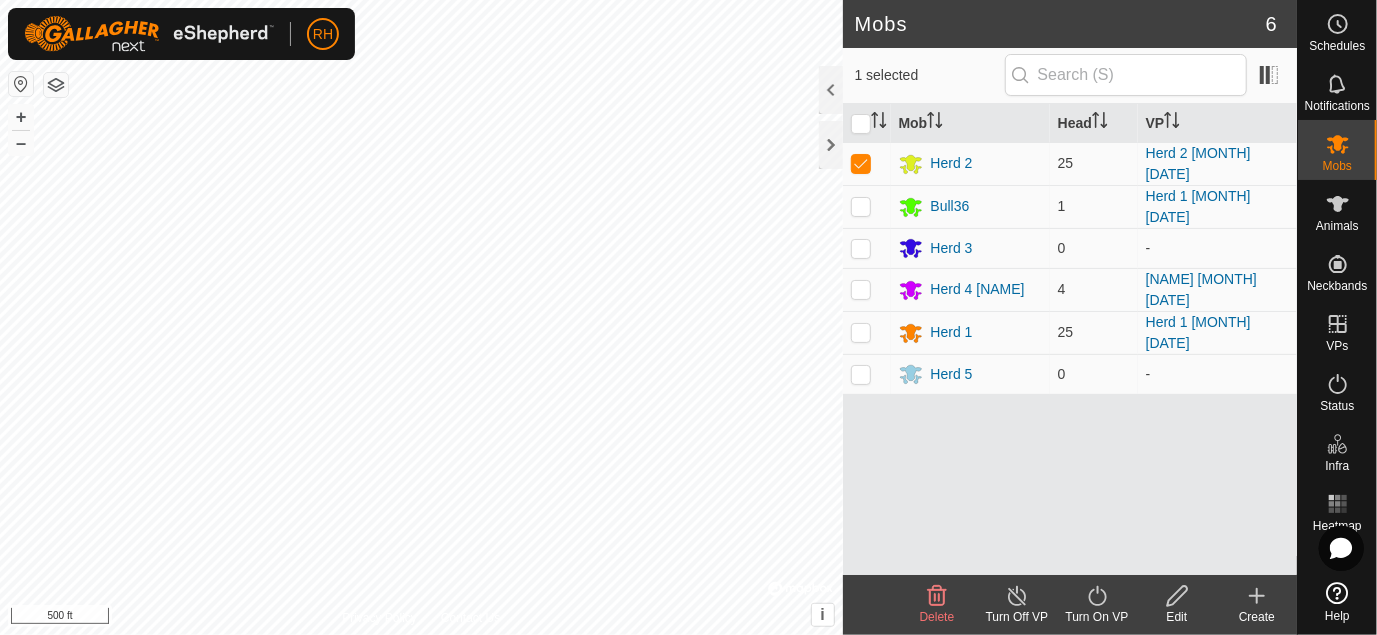 click 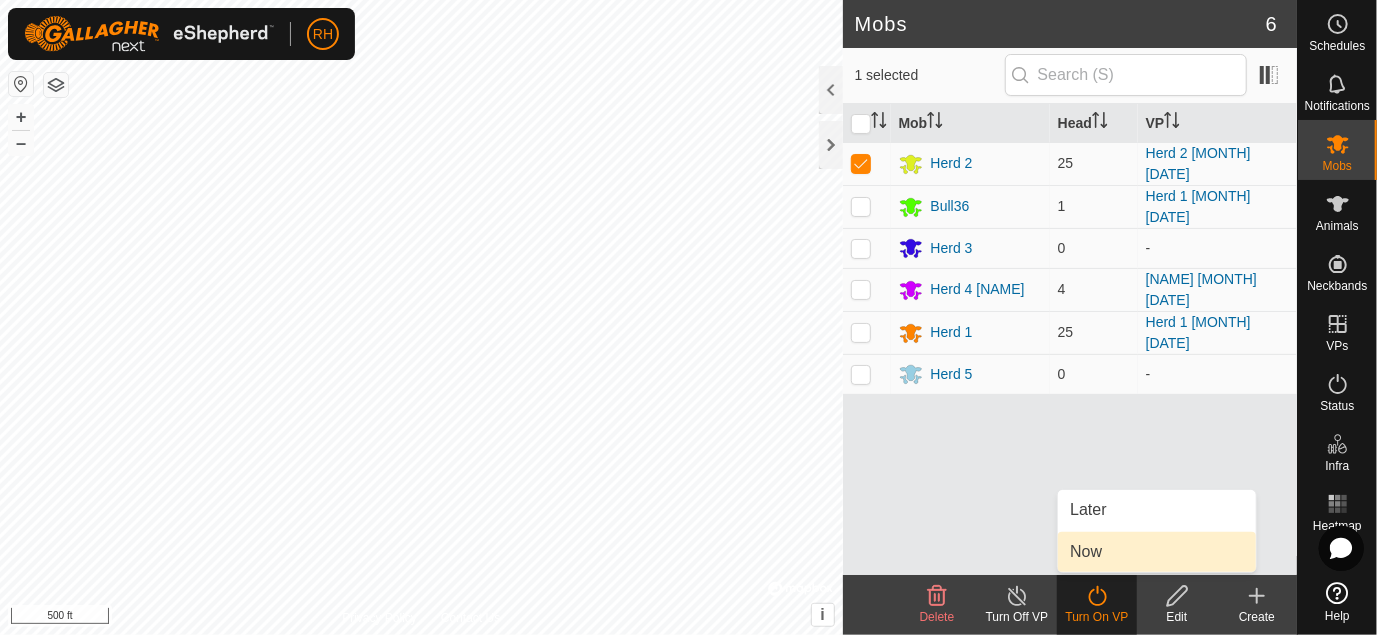 click on "Now" at bounding box center [1157, 552] 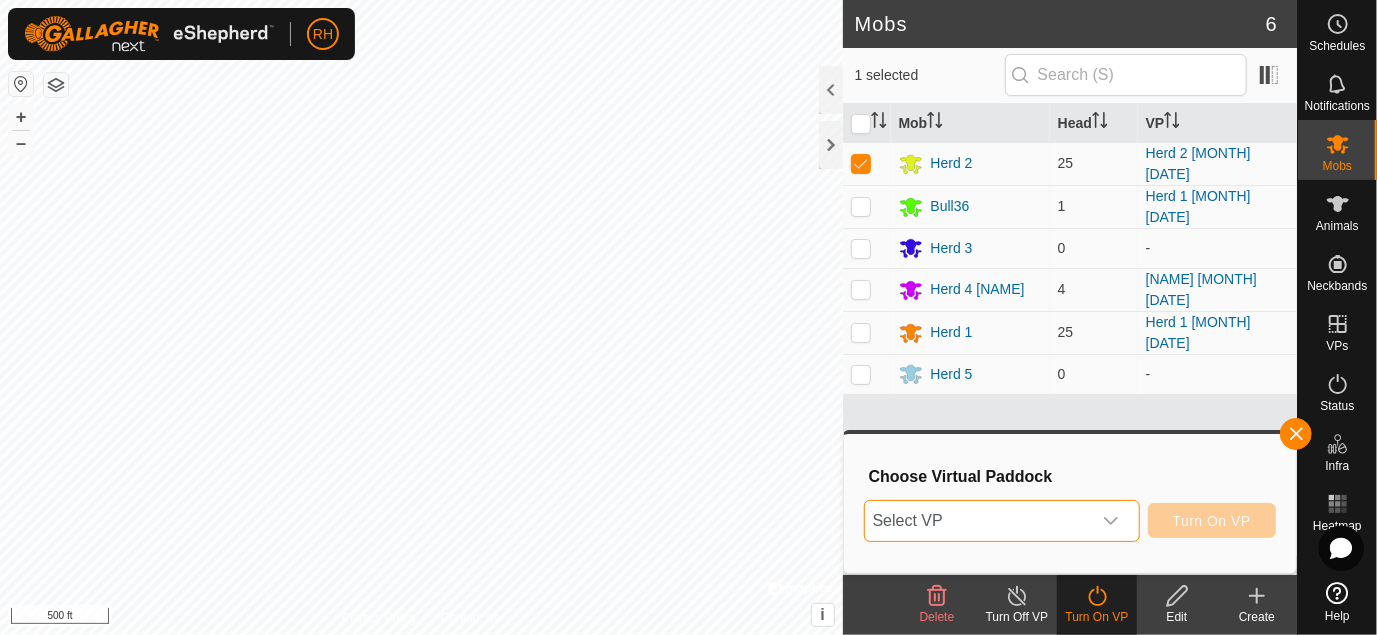 click on "Select VP" at bounding box center (978, 521) 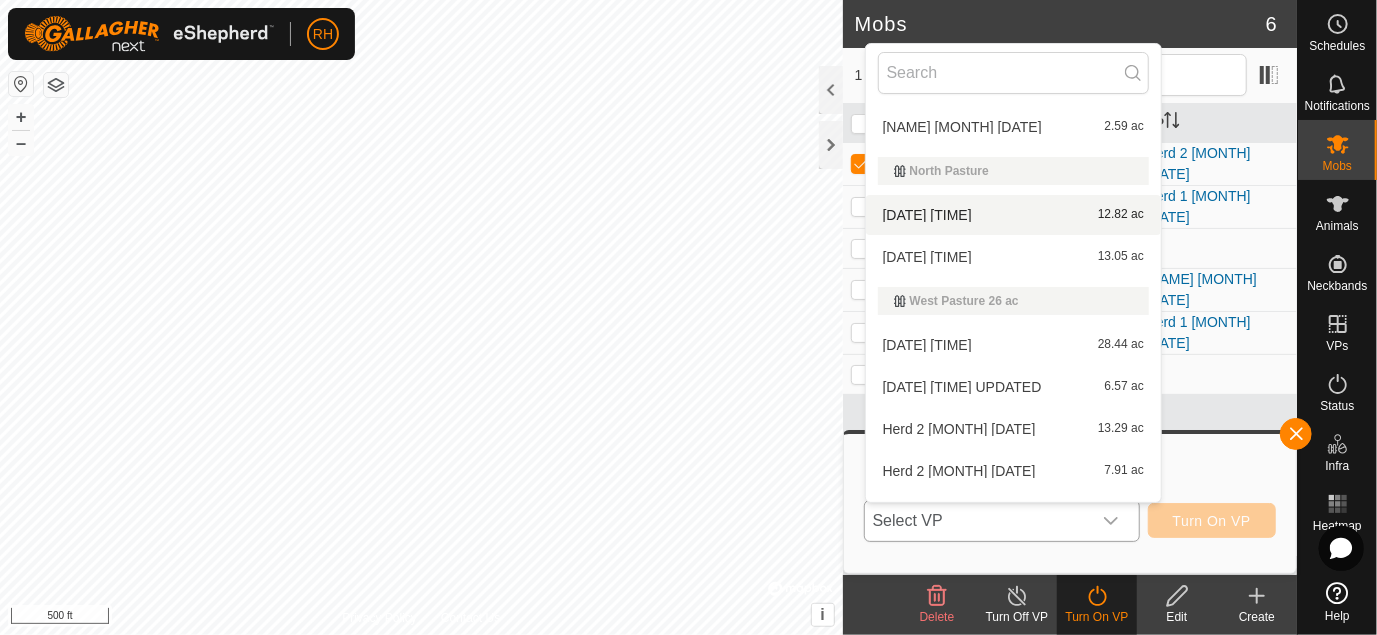 scroll, scrollTop: 980, scrollLeft: 0, axis: vertical 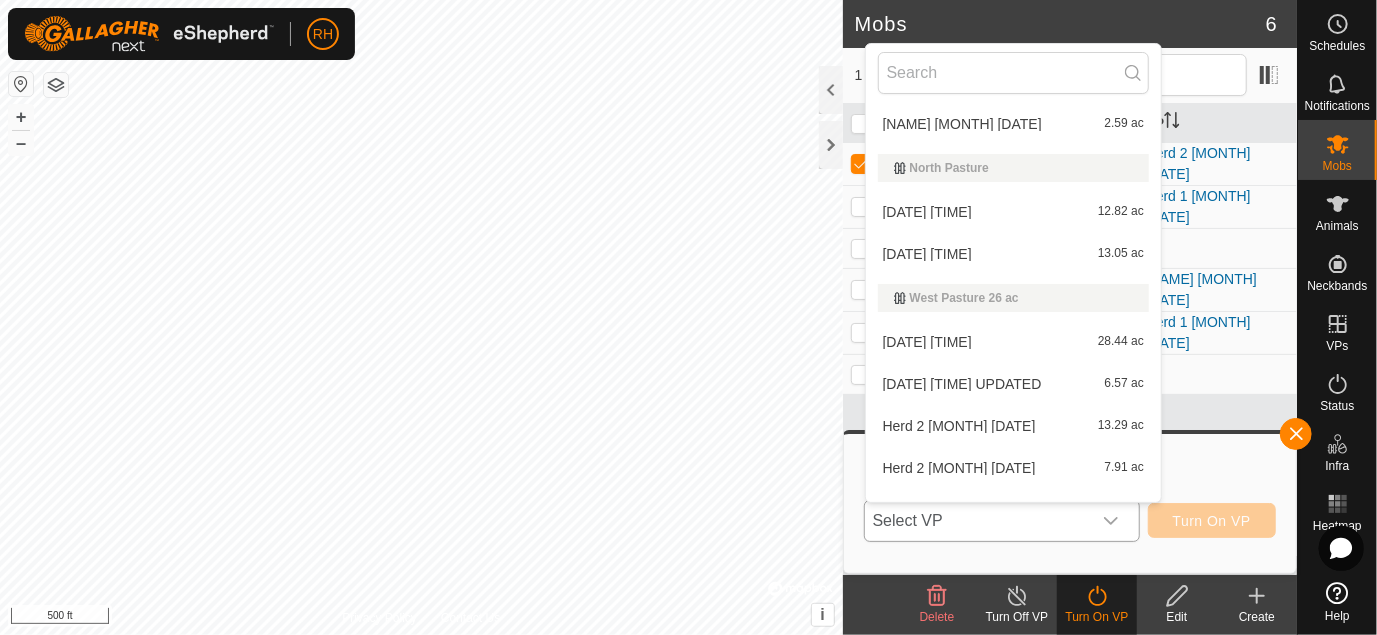 click on "Herd 2 [MONTH] [DATE] 13.29 ac" at bounding box center [1013, 426] 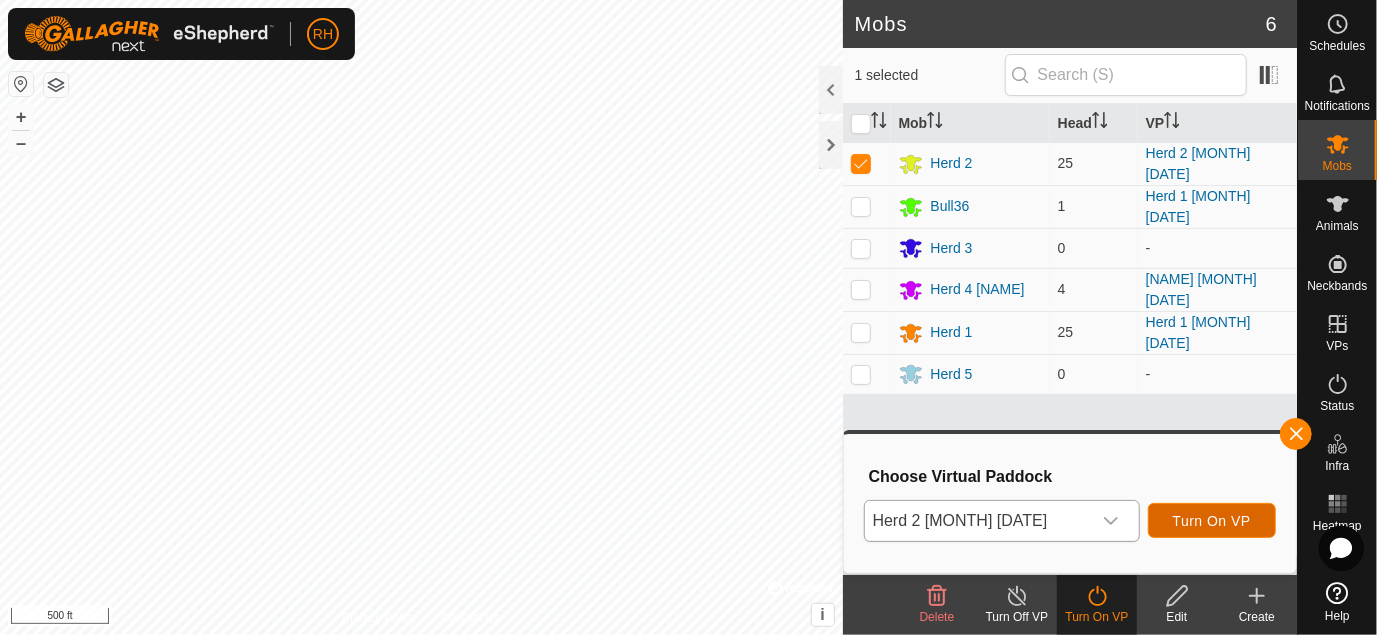 click on "Turn On VP" at bounding box center [1212, 521] 